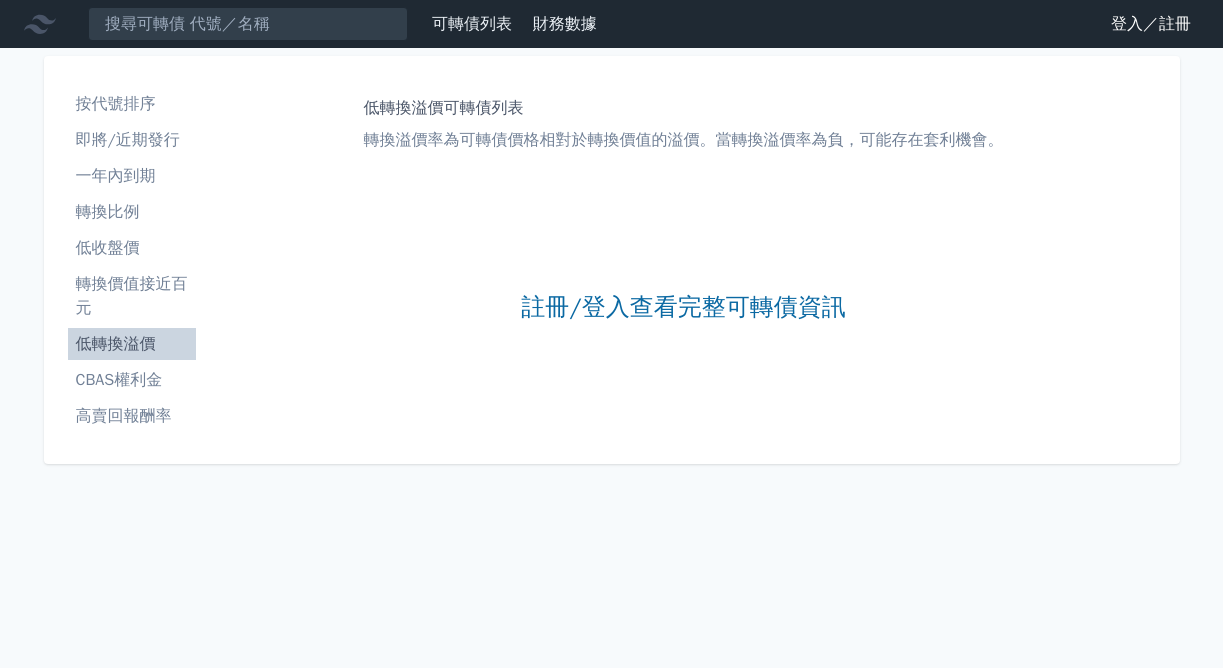 scroll, scrollTop: 0, scrollLeft: 0, axis: both 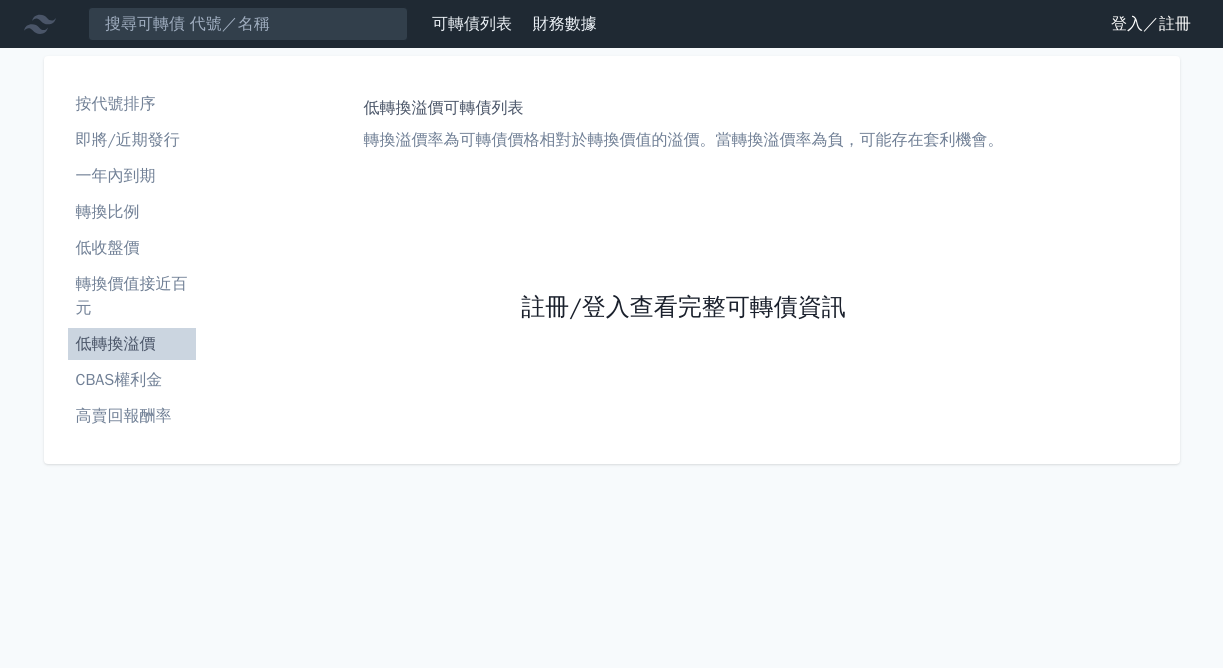 click on "註冊/登入查看完整可轉債資訊" at bounding box center (683, 308) 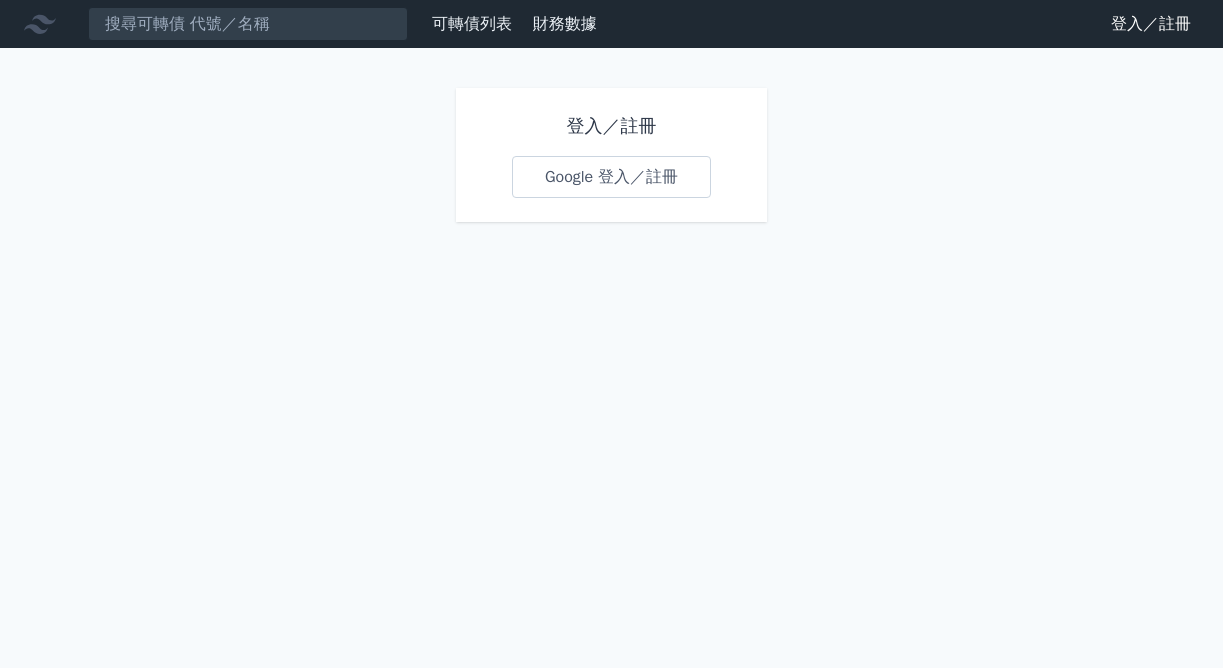 click on "Google 登入／註冊" at bounding box center [611, 177] 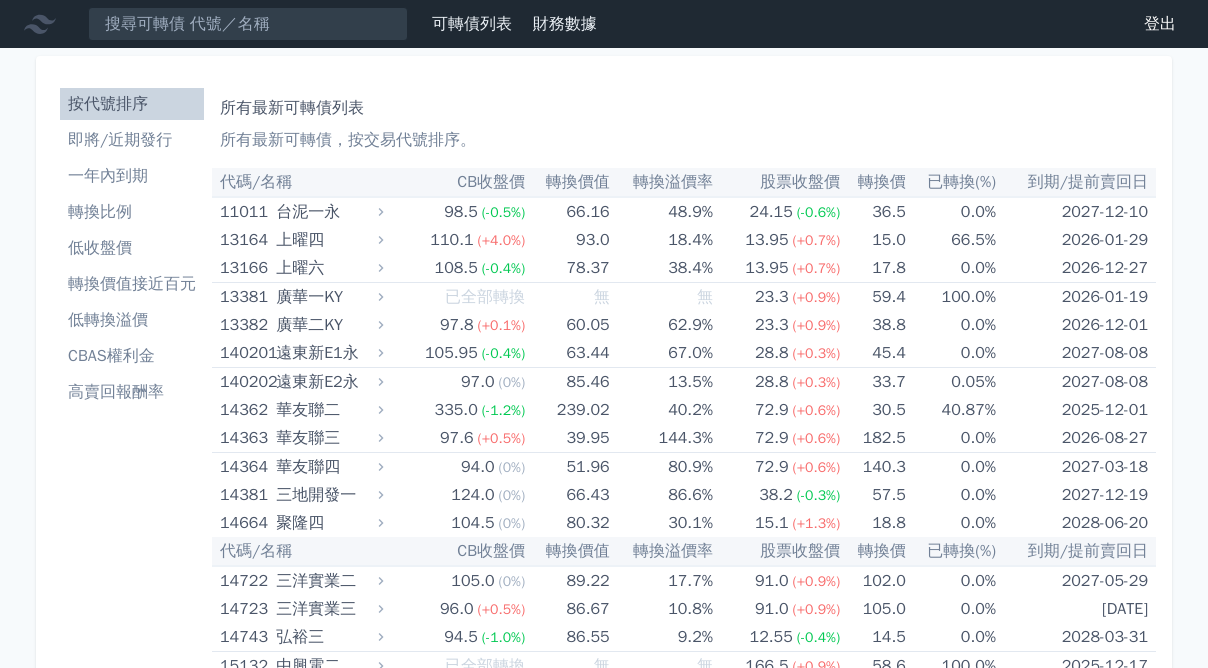 scroll, scrollTop: 0, scrollLeft: 0, axis: both 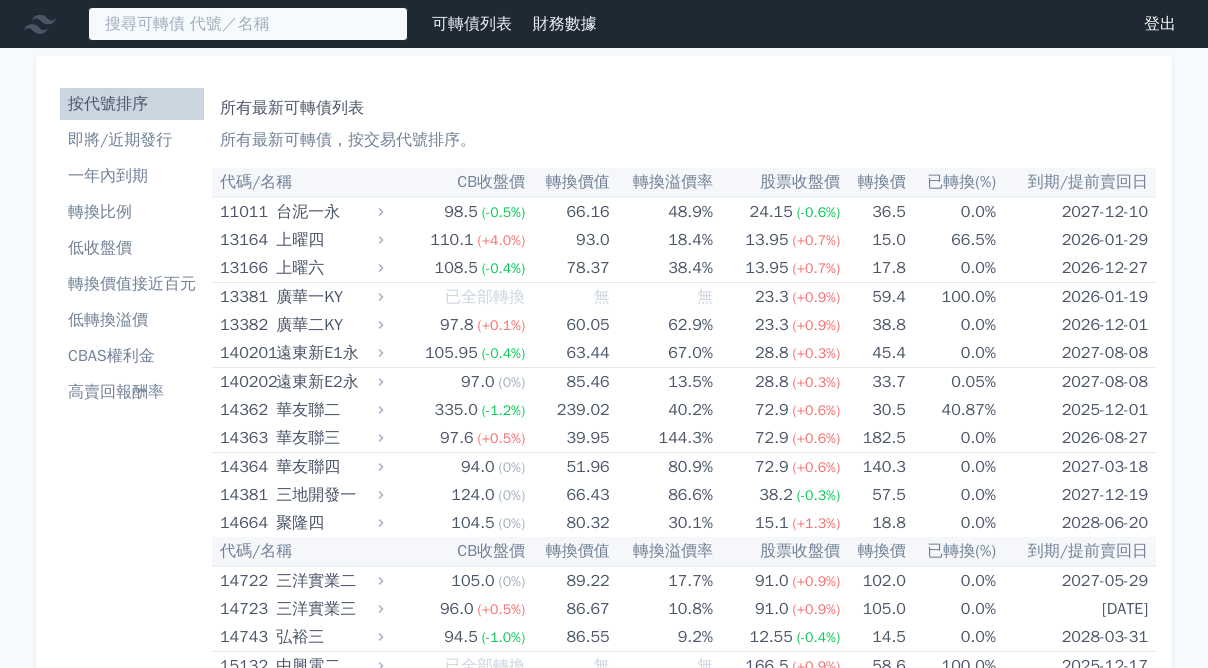 click at bounding box center [248, 24] 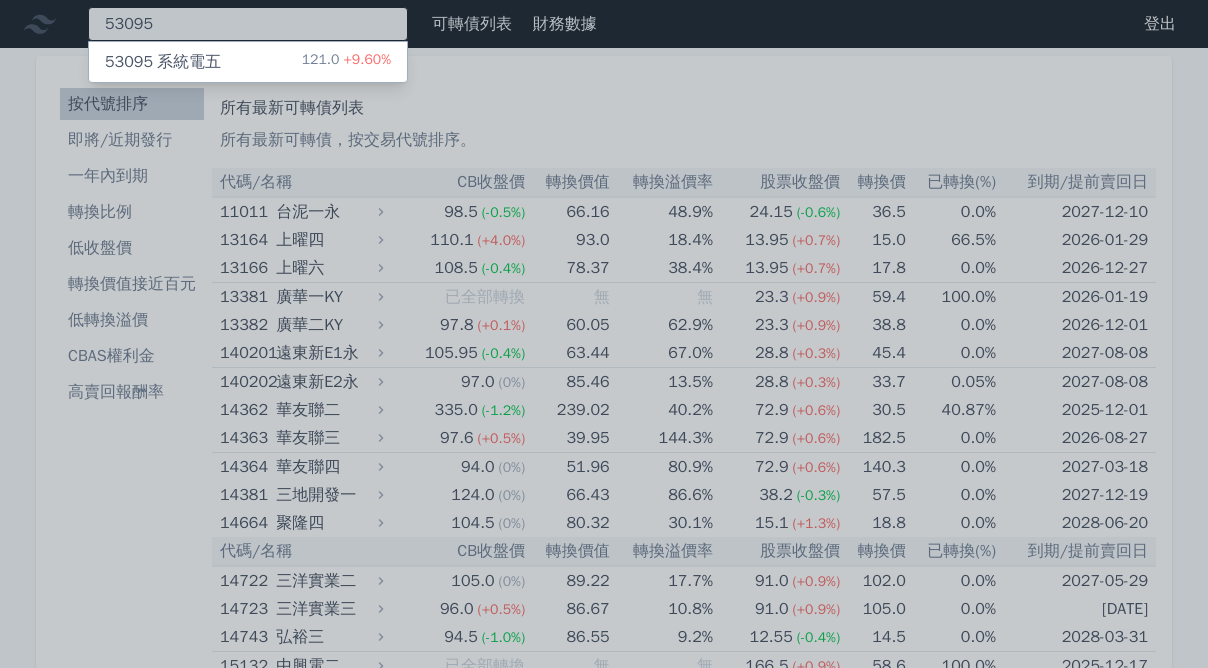 type on "53095" 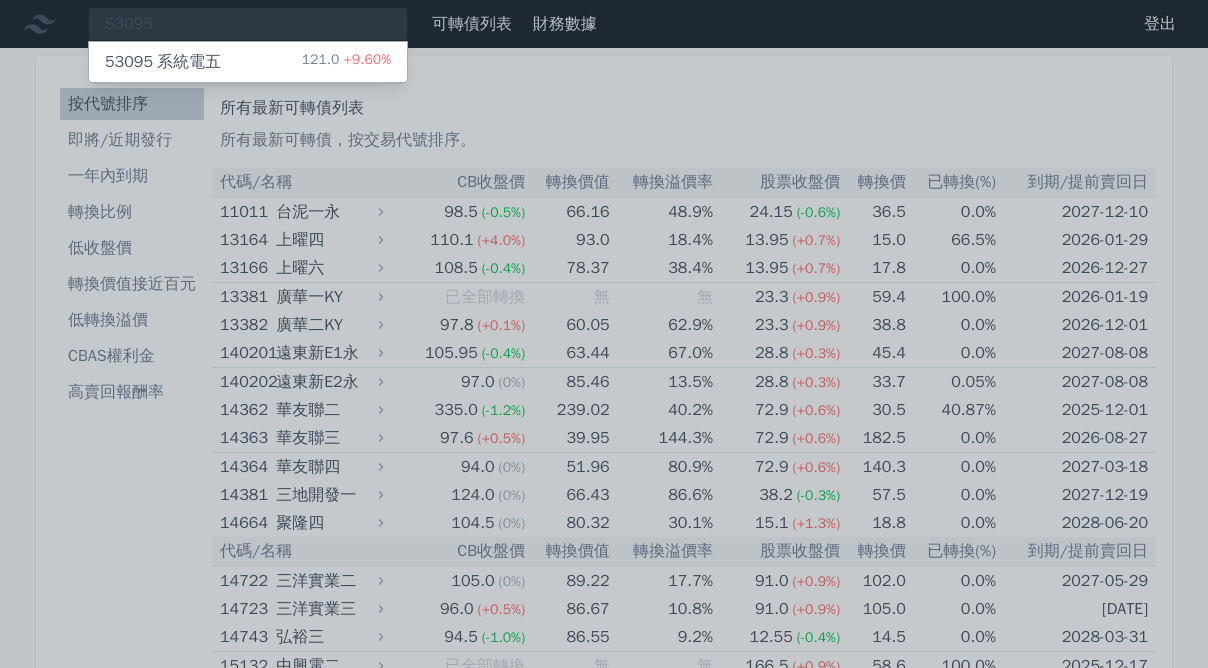 click on "53095 系統電五" at bounding box center (163, 62) 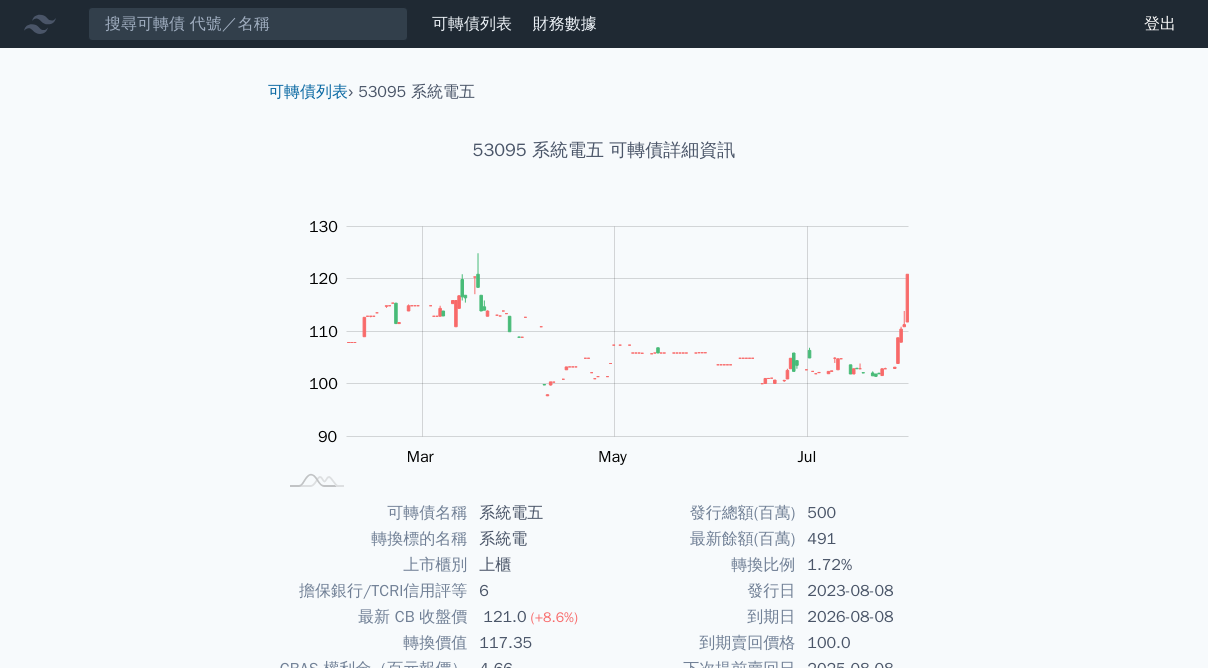 scroll, scrollTop: 258, scrollLeft: 0, axis: vertical 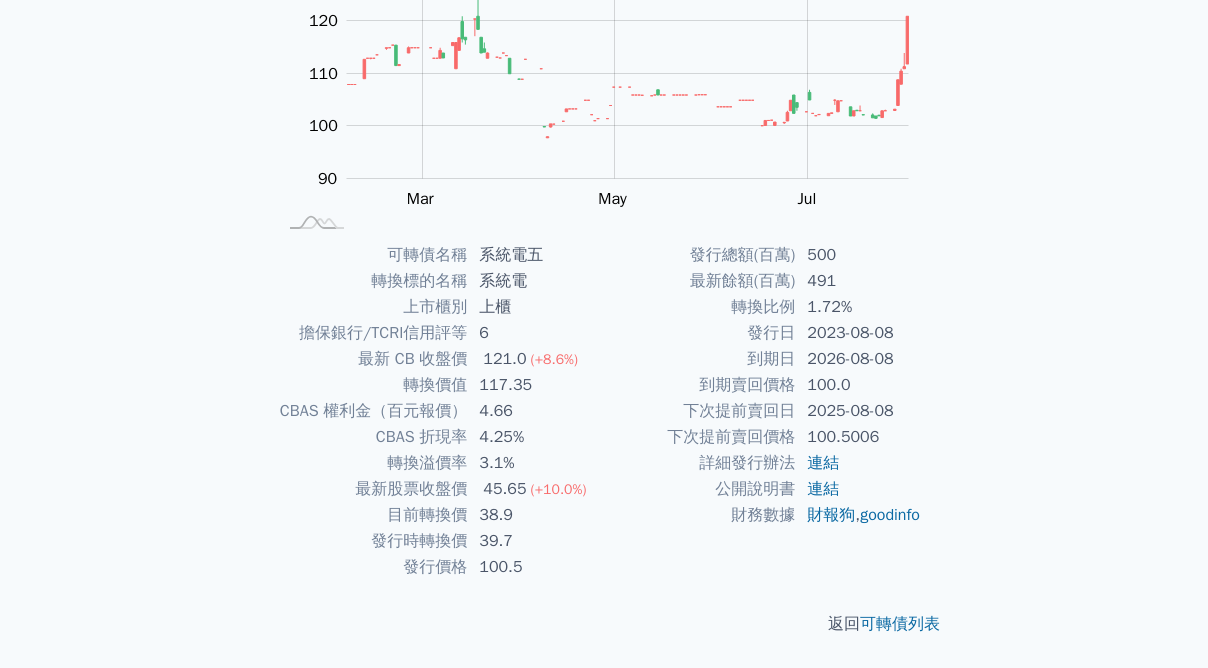 click on "可轉債列表  ›
[NUMBER] 系統電五
[NUMBER] 系統電五 可轉債詳細資訊
Zoom Out 111 100 85 90 95 100 105 110 140 120 130 80 70 L Jan 2025 Mar May Jul Sep 開: 111 高: 111 低: 111 收: 111 100% Chart created using amCharts library Apr 07
可轉債名稱
系統電五
轉換標的名稱
系統電
上市櫃別
上櫃
擔保銀行/TCRI信用評等
6
最新 CB 收盤價
121.0 ([PERCENT])
轉換價值
117.35
CBAS 權利金（百元報價）
4.66
CBAS 折現率
4.25%" at bounding box center [604, 229] 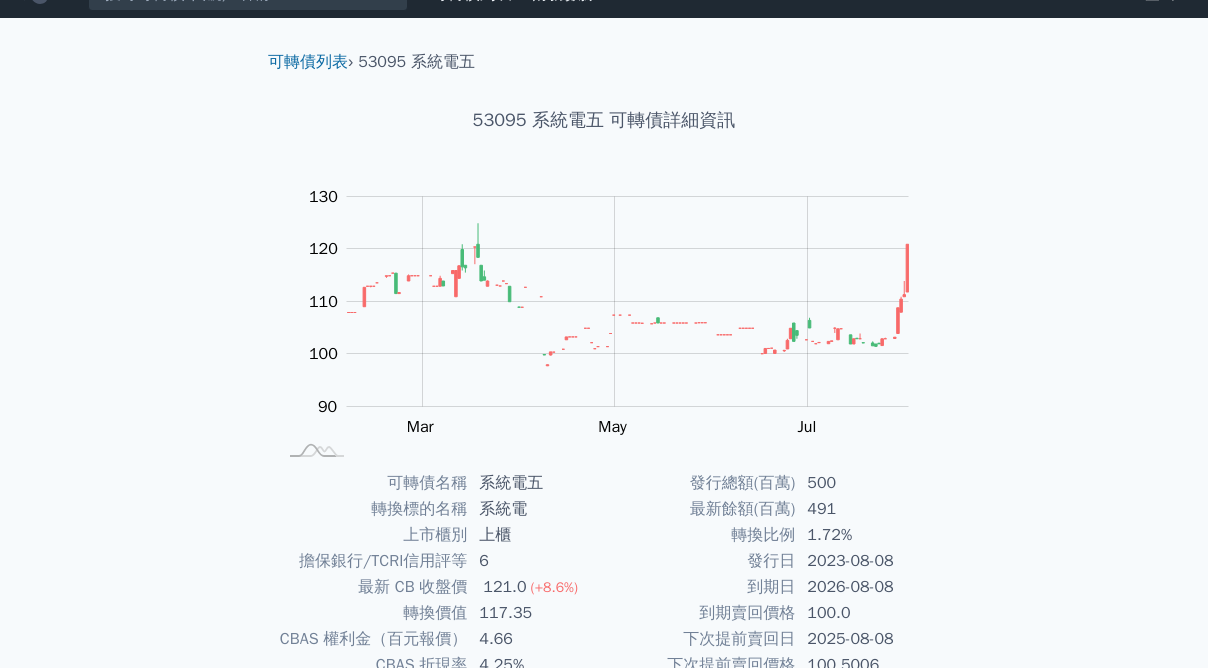 scroll, scrollTop: 0, scrollLeft: 0, axis: both 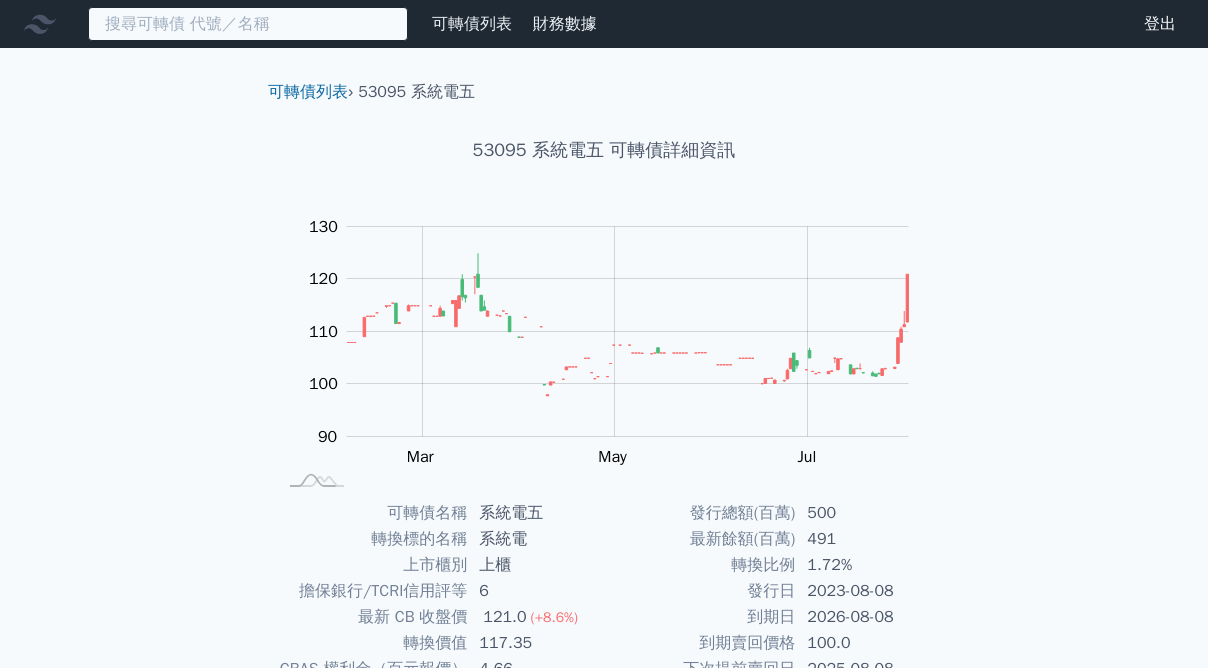 click at bounding box center [248, 24] 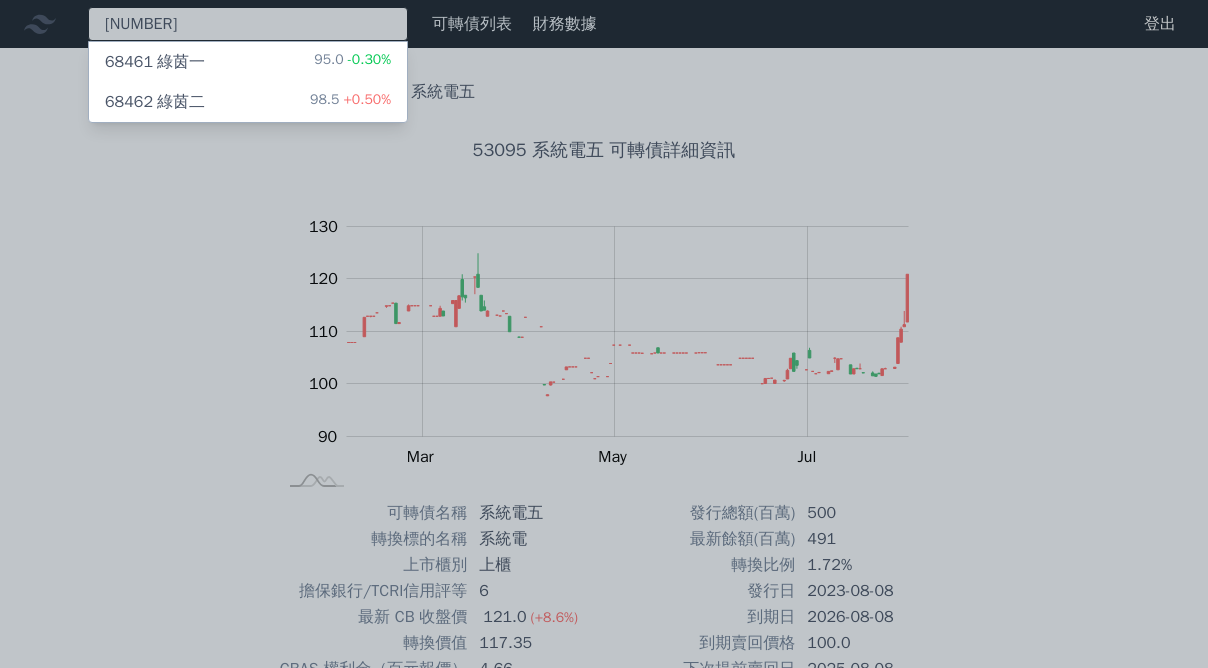 type on "[NUMBER]" 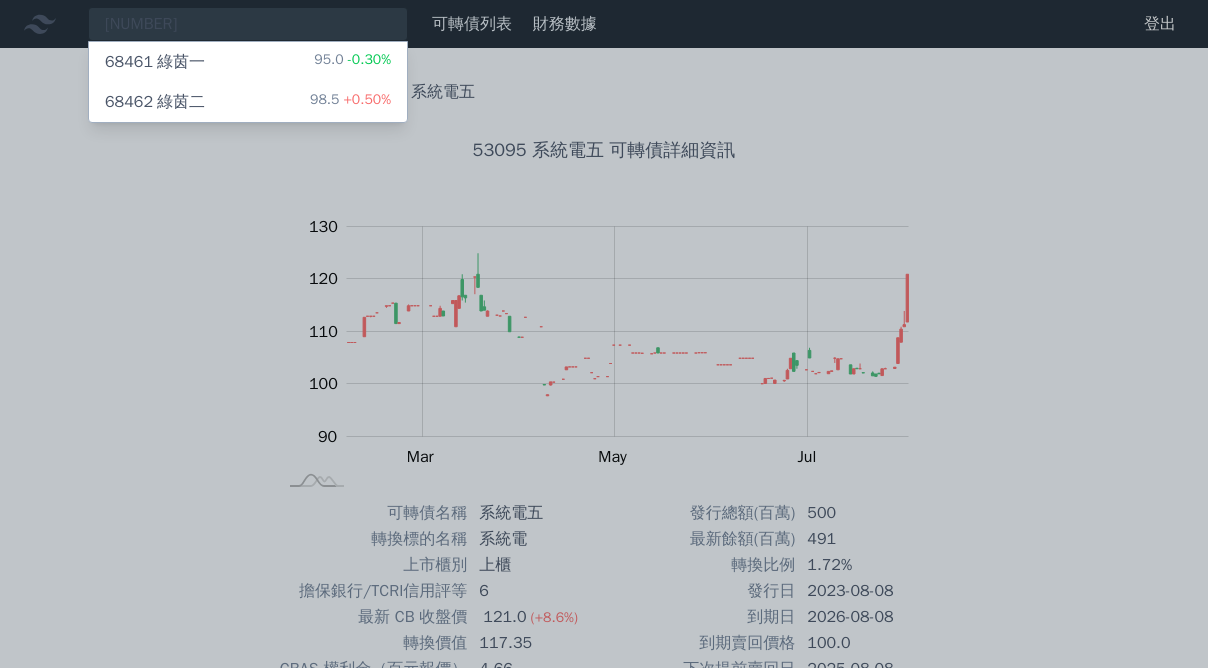 click on "68461 綠茵一
95.0 -0.30%" at bounding box center [248, 62] 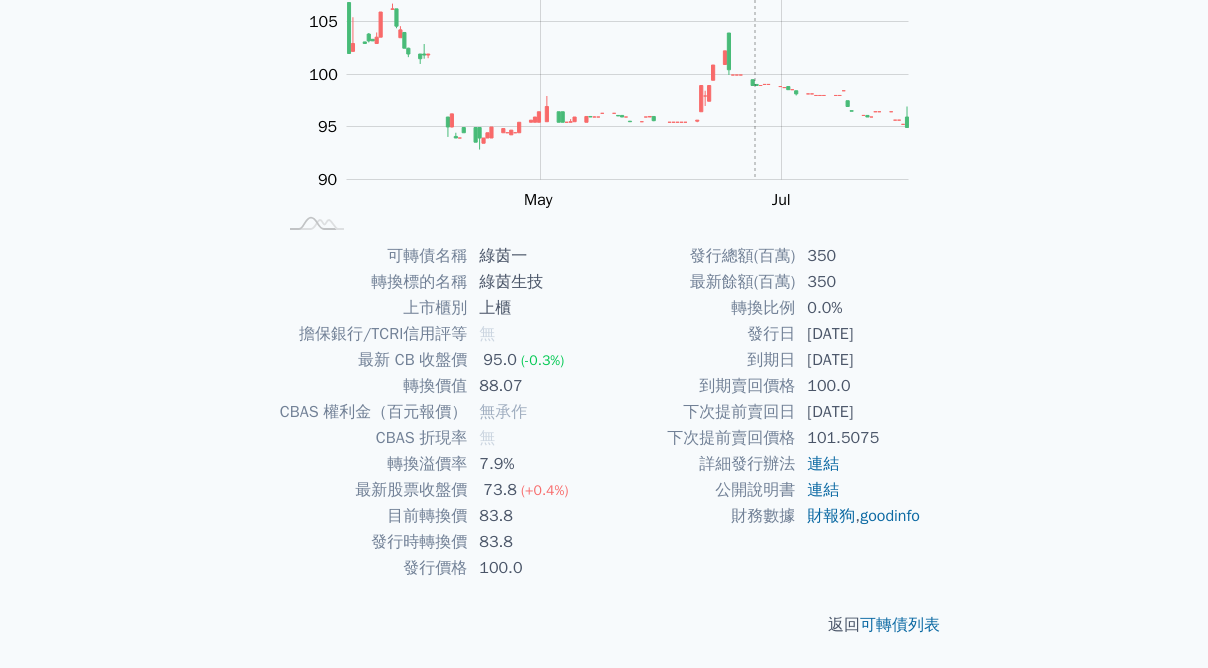 scroll, scrollTop: 258, scrollLeft: 0, axis: vertical 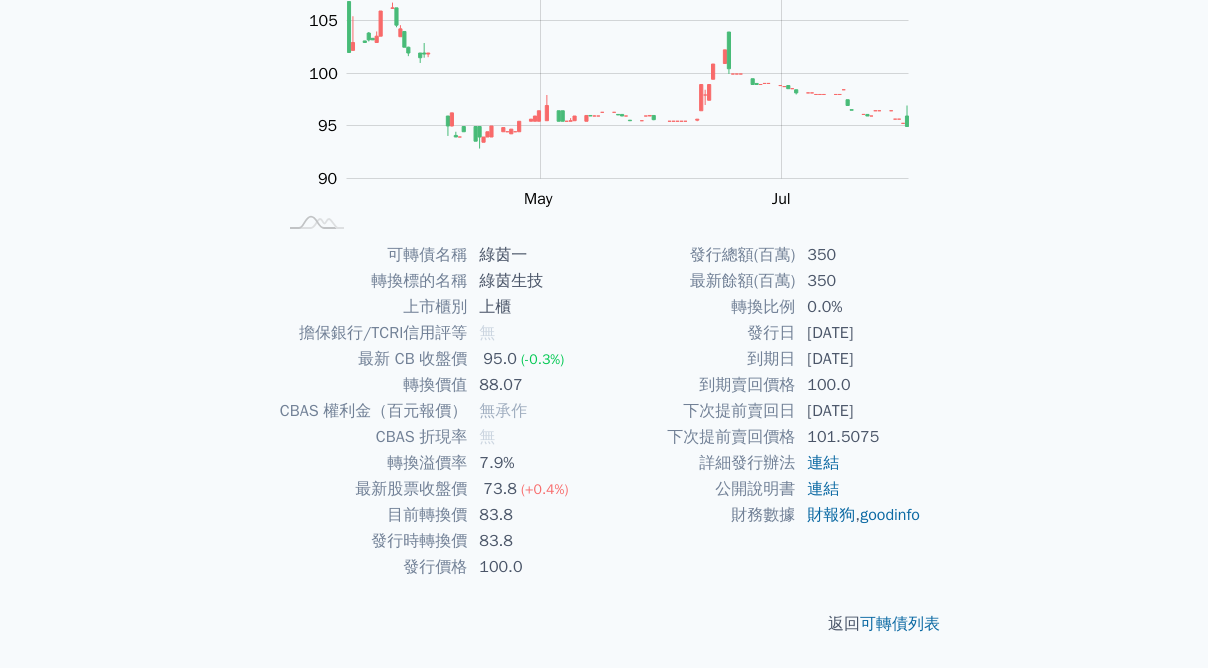 click on "可轉債名稱
綠茵一
轉換標的名稱
綠茵生技
上市櫃別
上櫃
擔保銀行/TCRI信用評等
無
最新 CB 收盤價
95.0 ([PERCENT])
轉換價值
88.07
CBAS 權利金（百元報價）
無承作
CBAS 折現率
無
轉換溢價率
7.9%
最新股票收盤價
73.8 ([PERCENT])
目前轉換價
83.8
發行時轉換價
83.8
發行價格
," at bounding box center (604, 411) 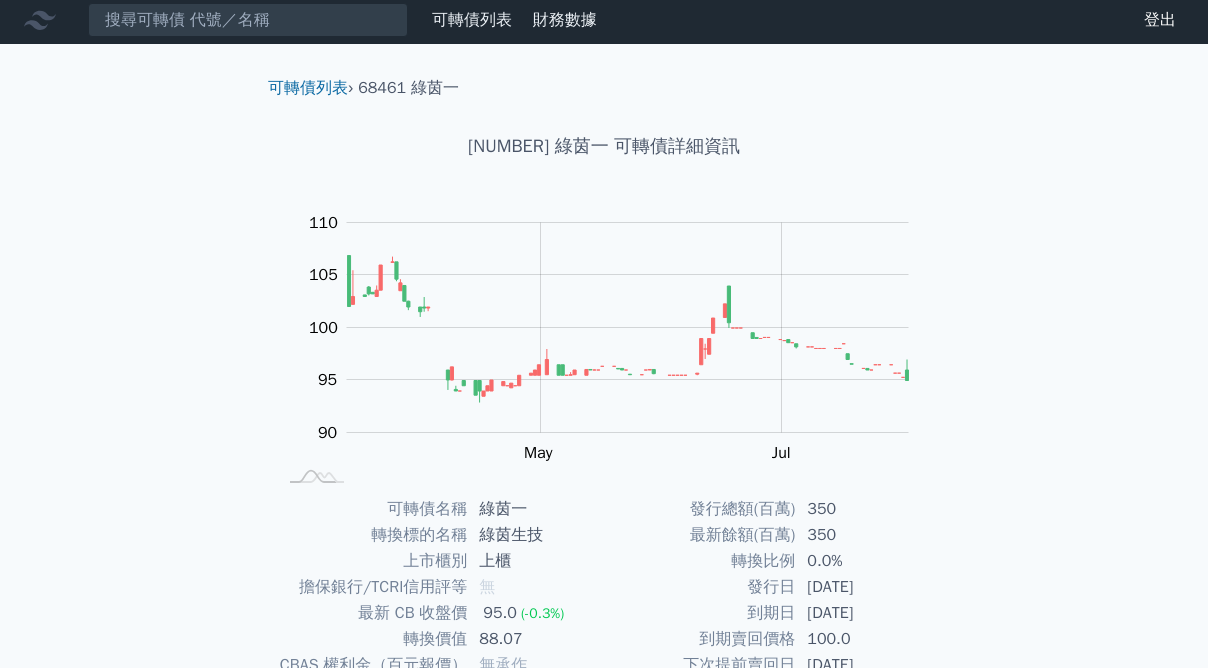 scroll, scrollTop: 0, scrollLeft: 0, axis: both 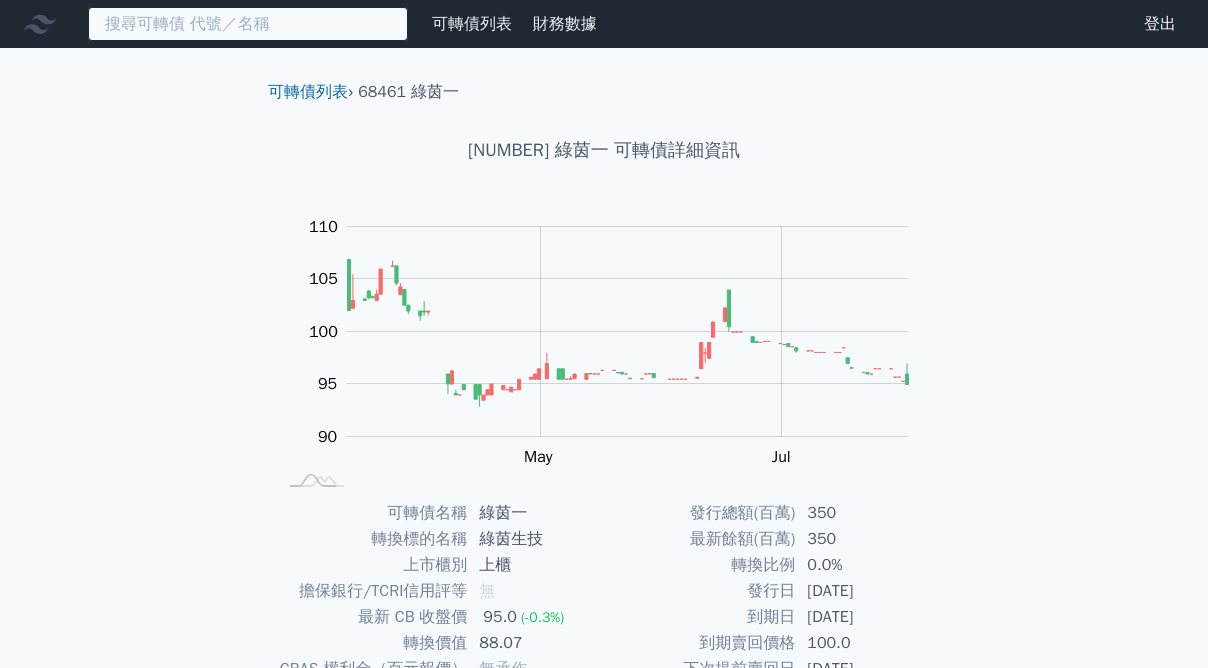 click at bounding box center (248, 24) 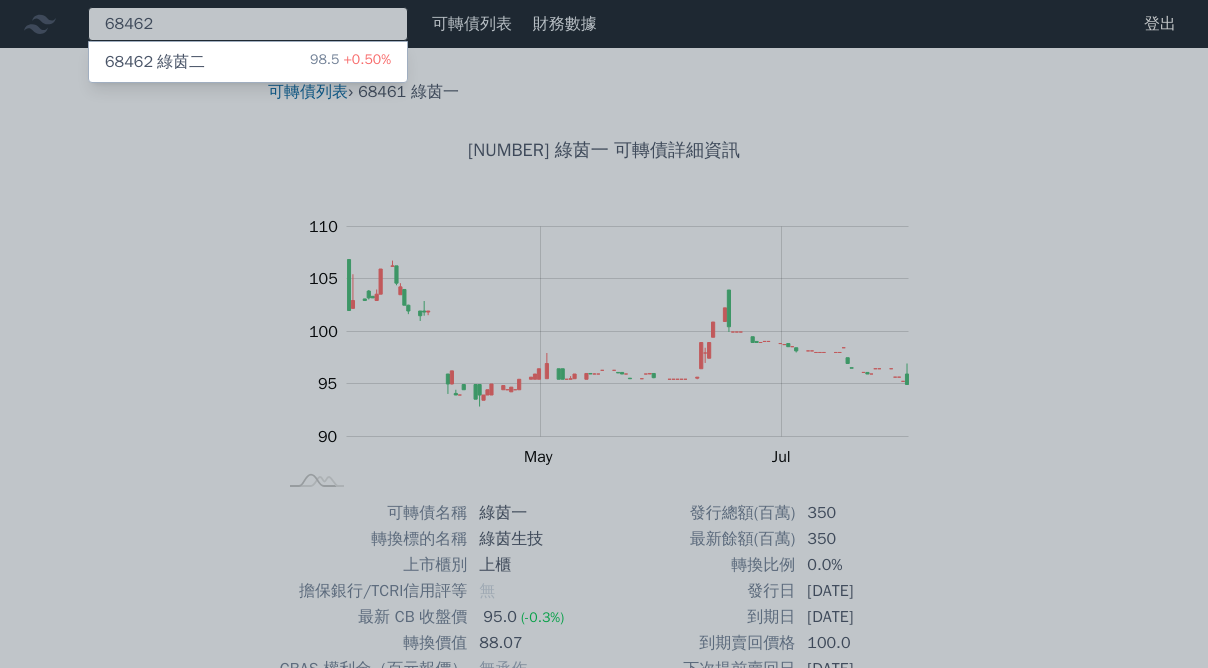 type on "68462" 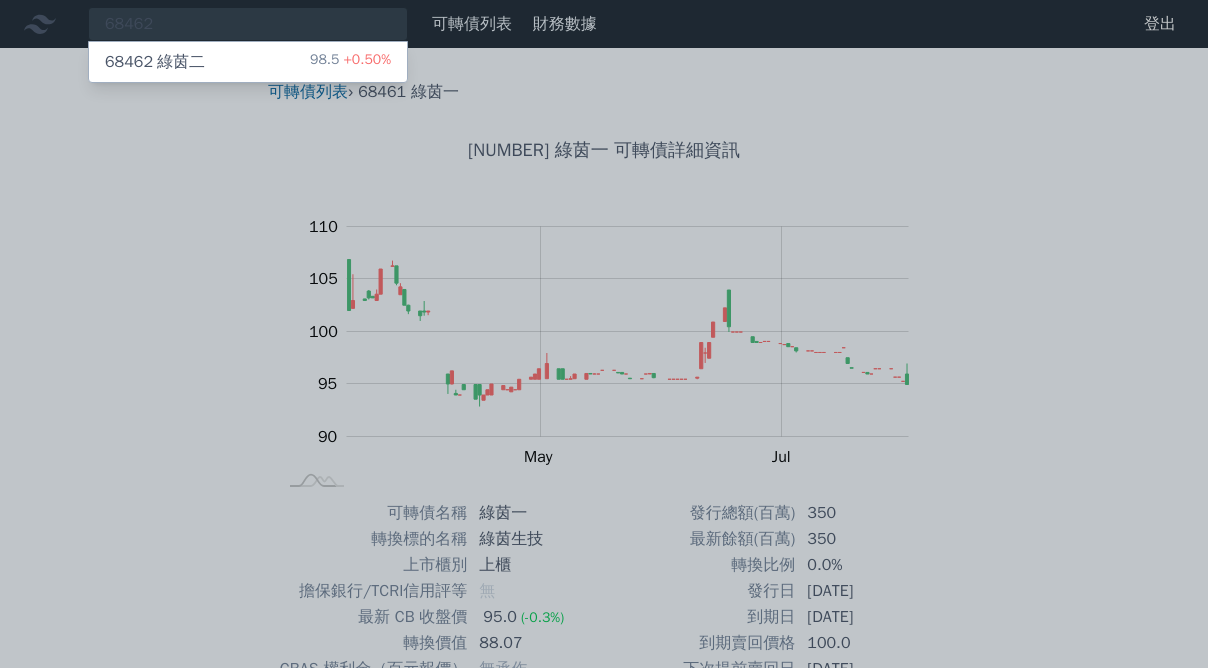 click on "[NUMBER] 綠茵二
98.5 [PERCENT]" at bounding box center (248, 62) 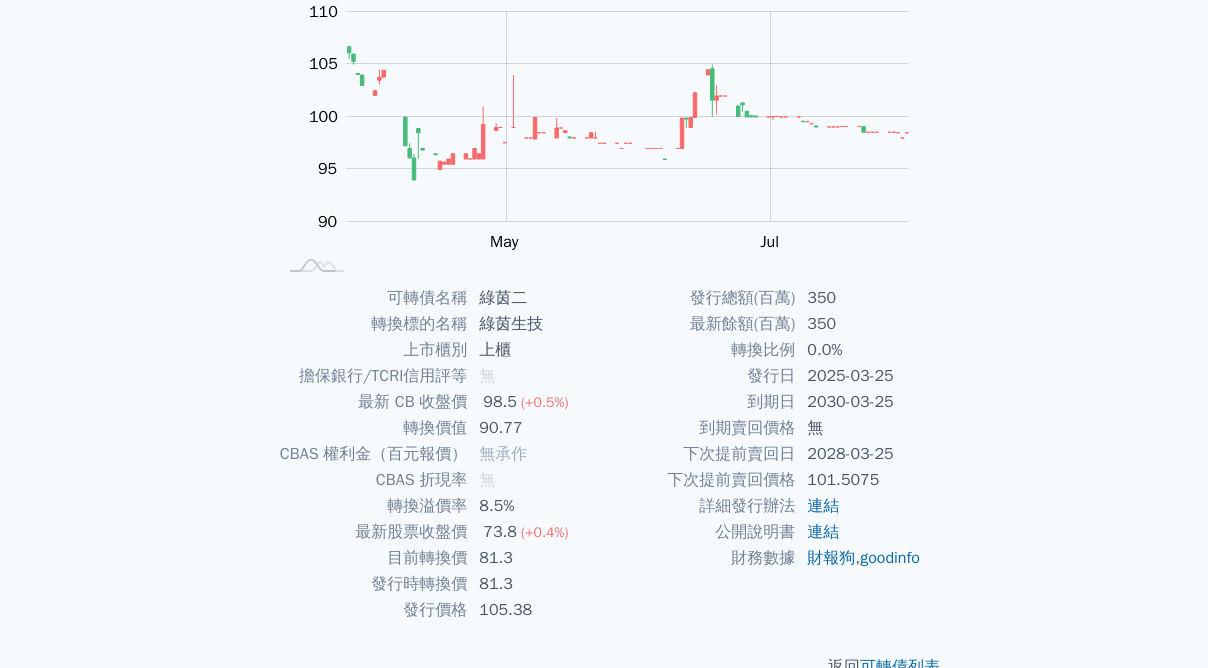 scroll, scrollTop: 258, scrollLeft: 0, axis: vertical 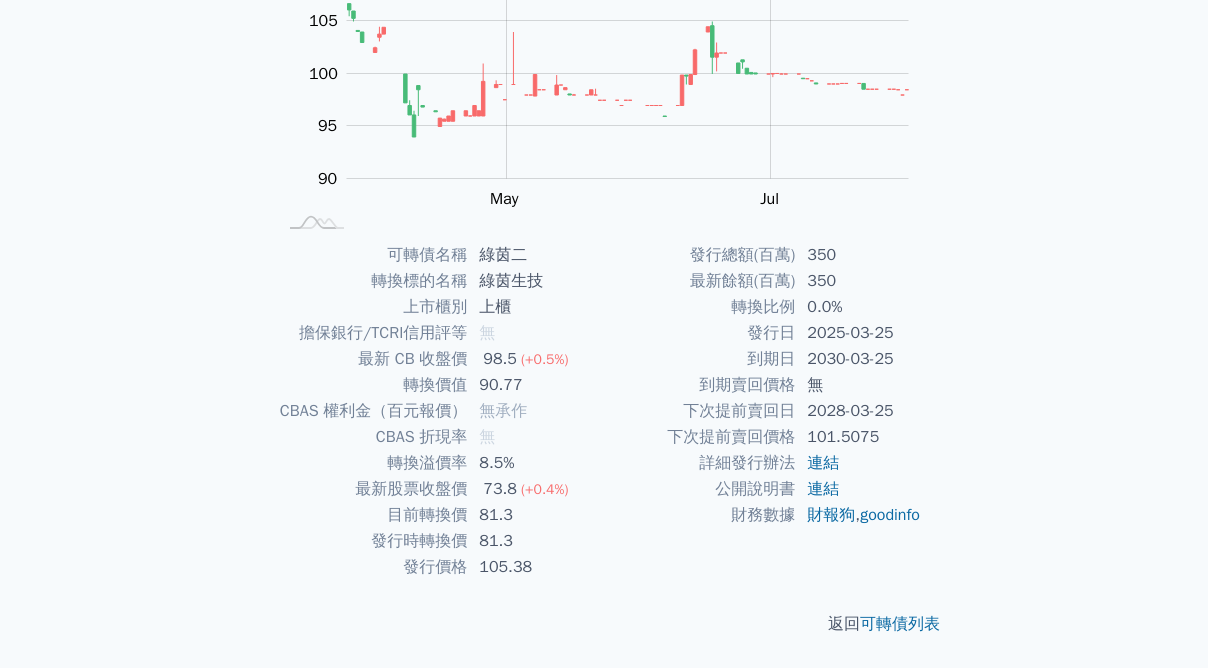 click on "可轉債名稱
綠茵二
轉換標的名稱
綠茵生技
上市櫃別
上櫃
擔保銀行/TCRI信用評等
無
最新 CB 收盤價
98.5 ([PERCENT])
轉換價值
90.77
CBAS 權利金（百元報價）
無承作
CBAS 折現率
無
轉換溢價率
8.5%
最新股票收盤價
73.8 ([PERCENT])
目前轉換價
81.3
發行時轉換價
81.3
發行價格
," at bounding box center (604, 411) 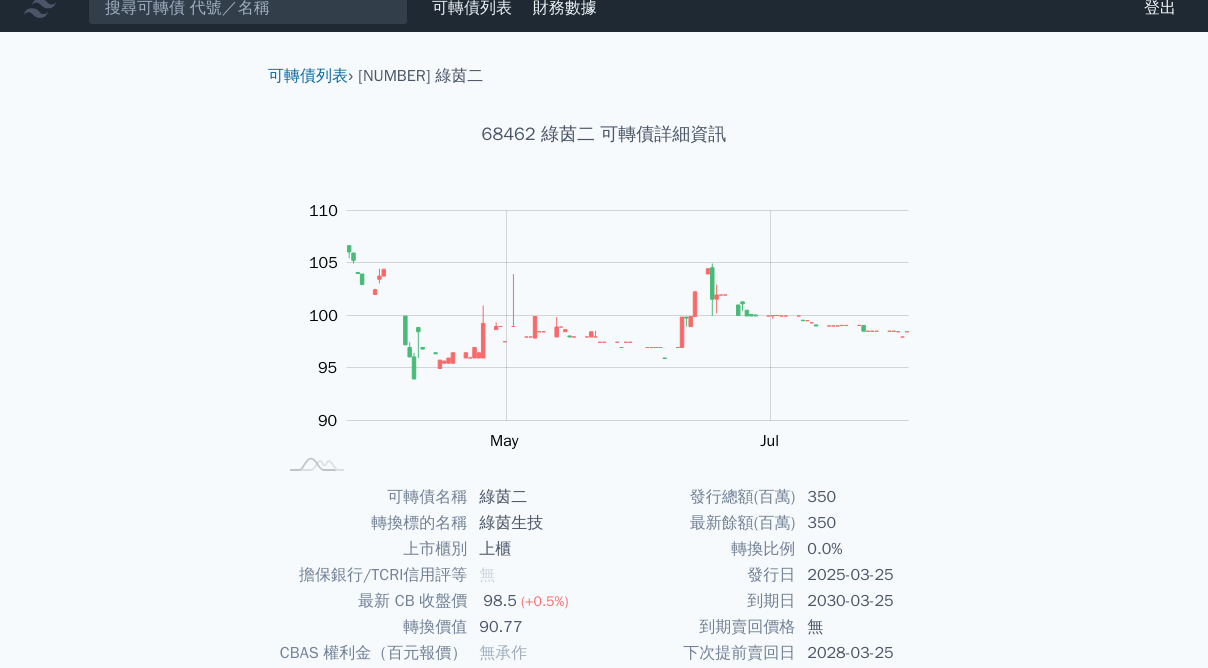 scroll, scrollTop: 0, scrollLeft: 0, axis: both 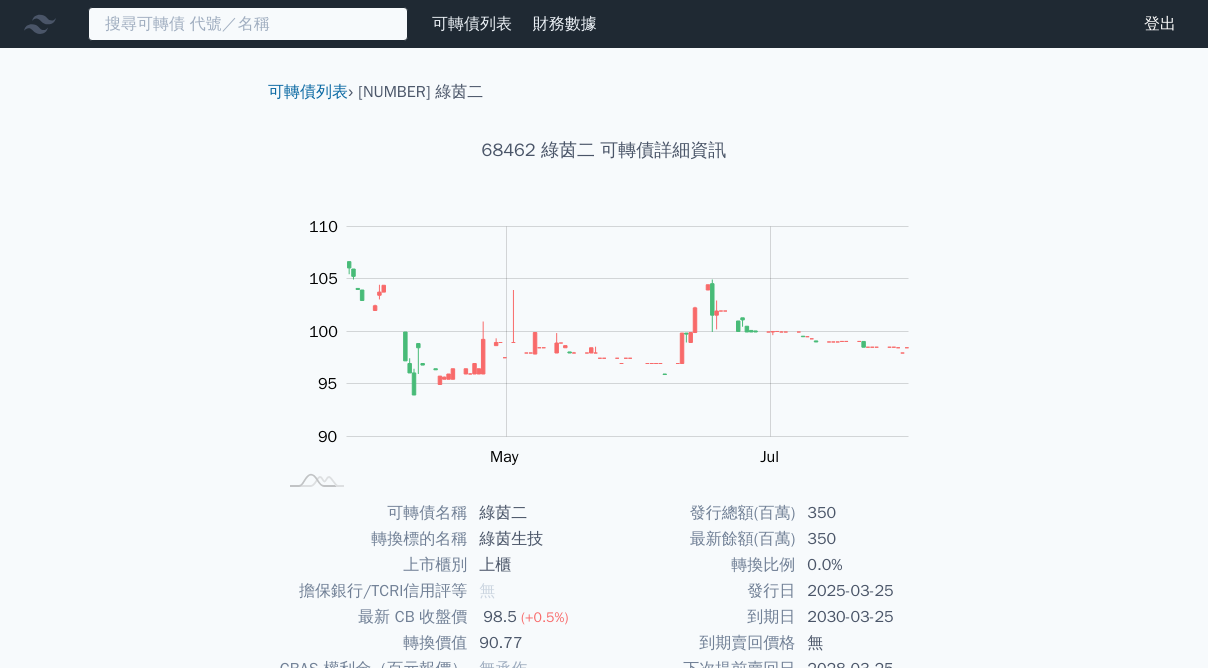 click at bounding box center (248, 24) 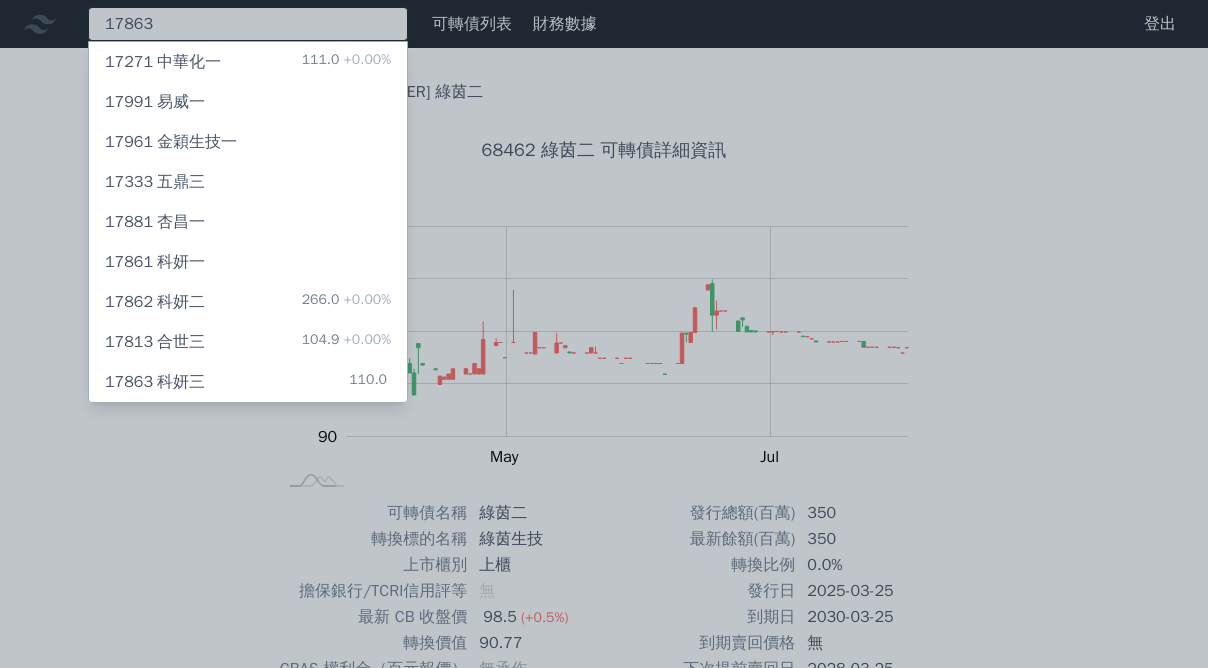type on "17863" 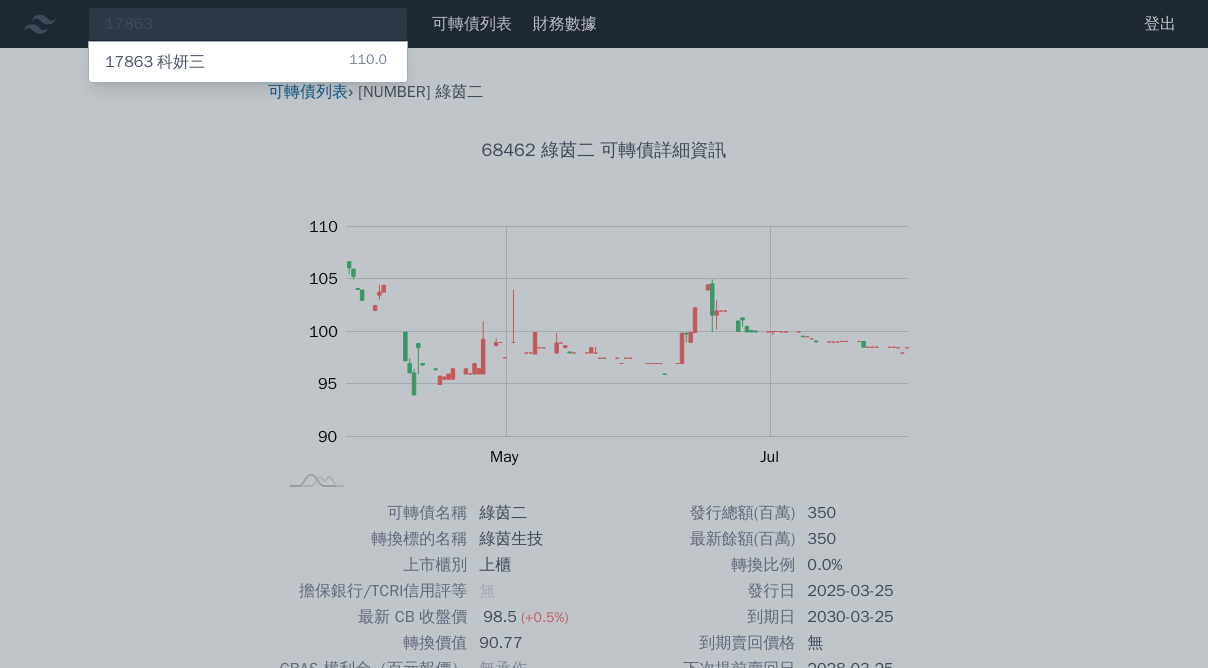 click on "17863 科妍三
110.0" at bounding box center (248, 62) 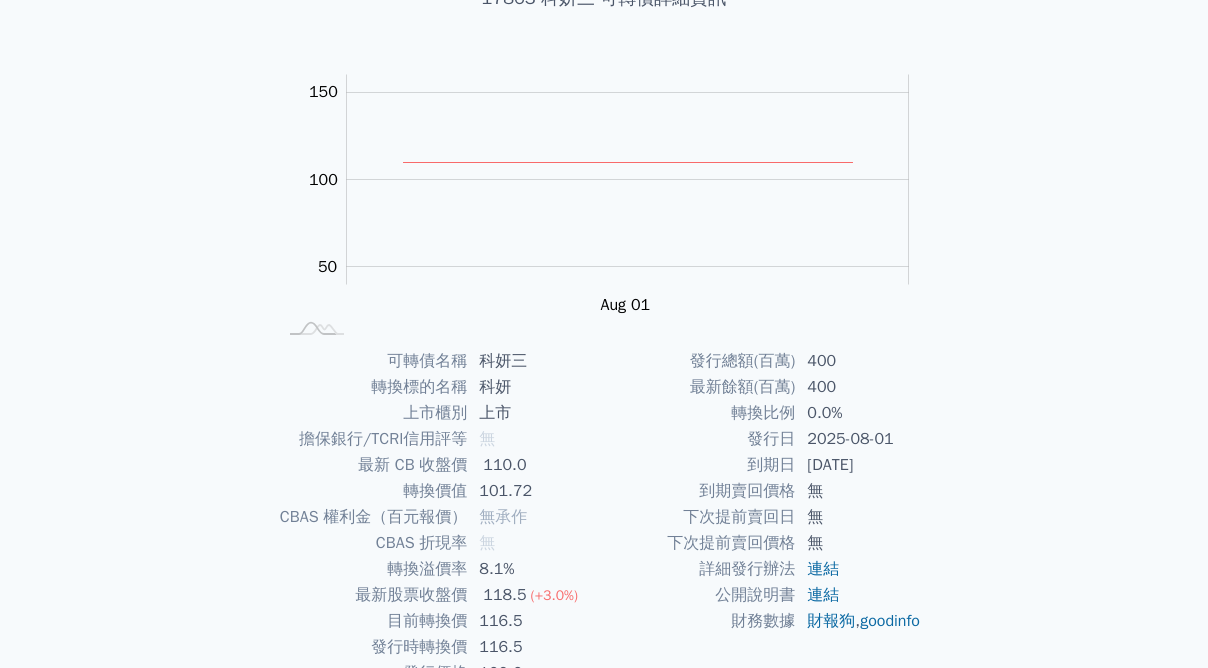 scroll, scrollTop: 0, scrollLeft: 0, axis: both 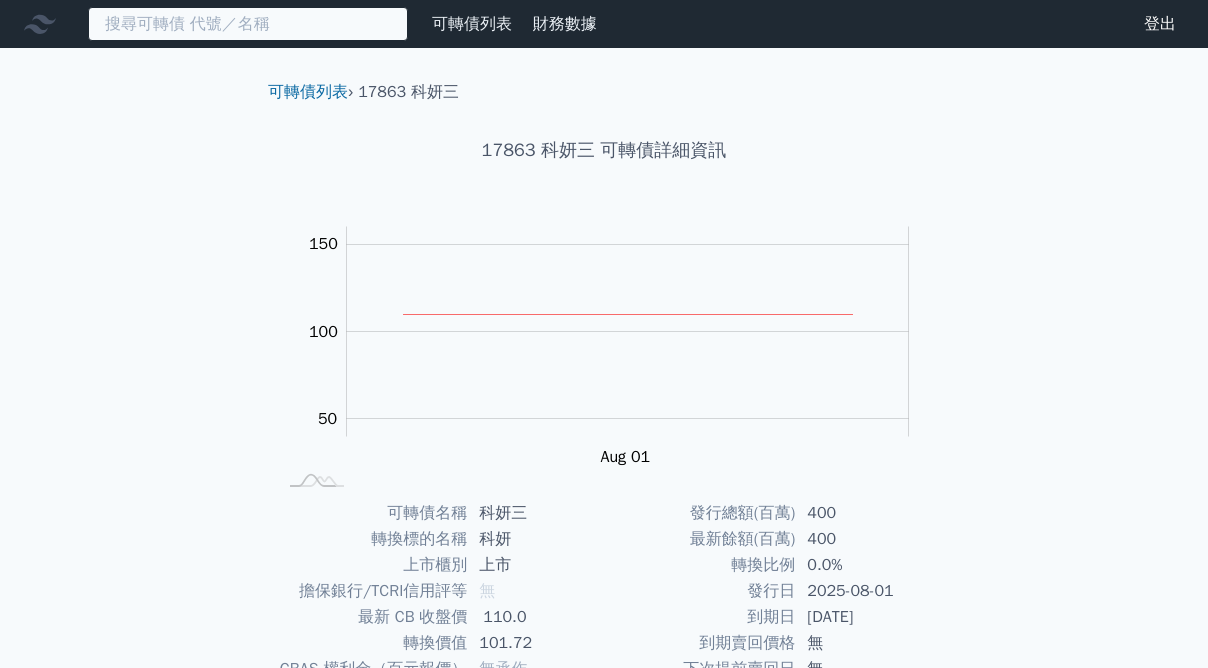 click at bounding box center (248, 24) 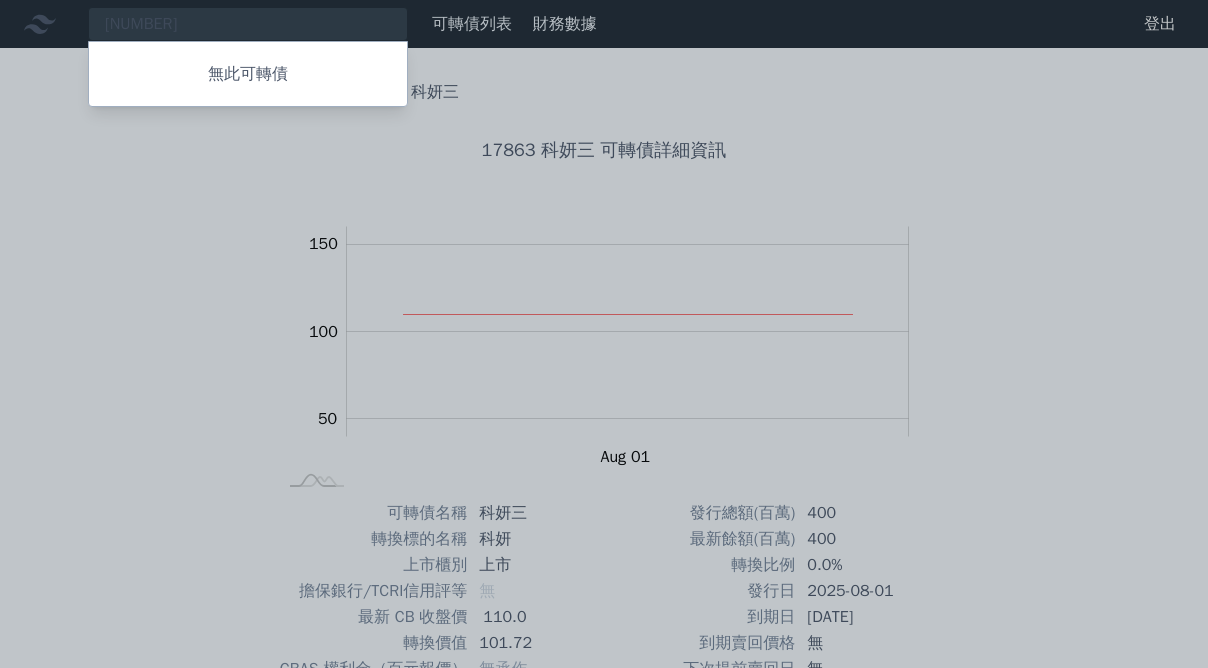 click at bounding box center (604, 334) 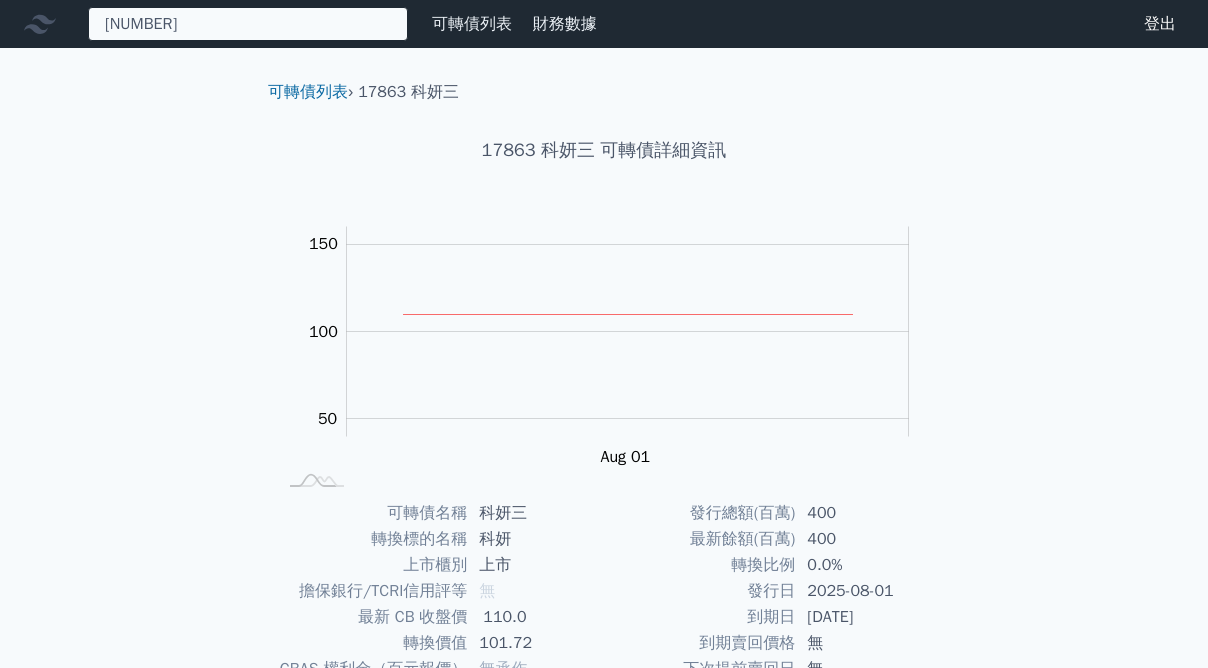click on "4195
無此可轉債" at bounding box center (248, 24) 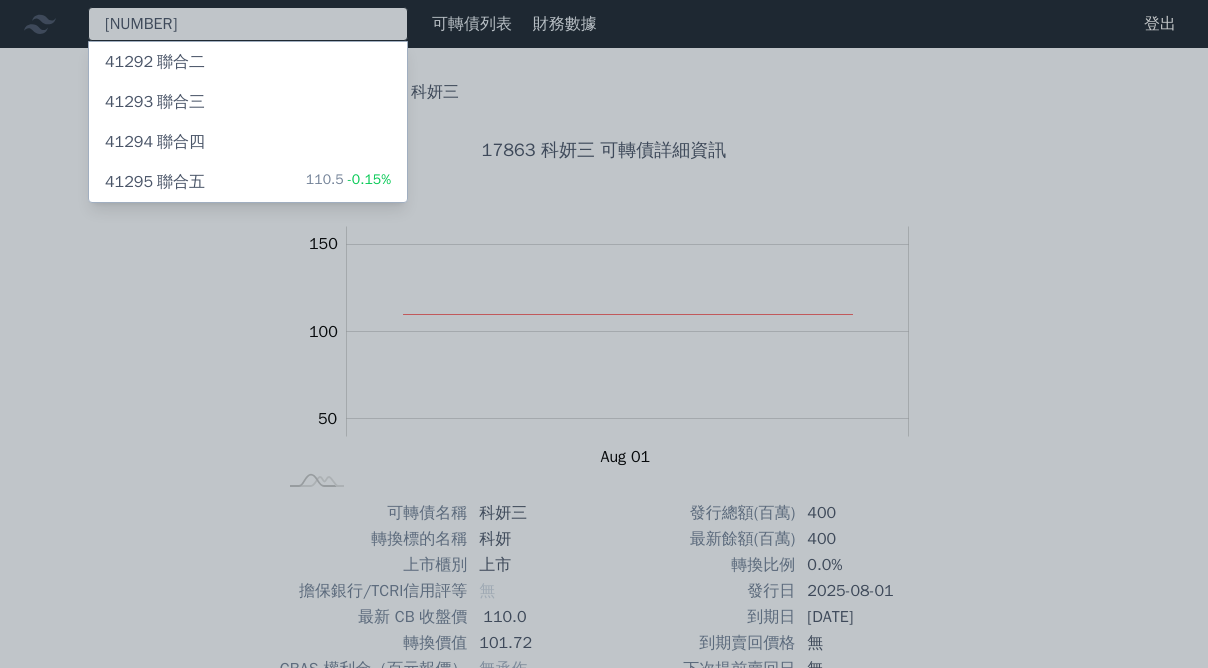 type on "[NUMBER]" 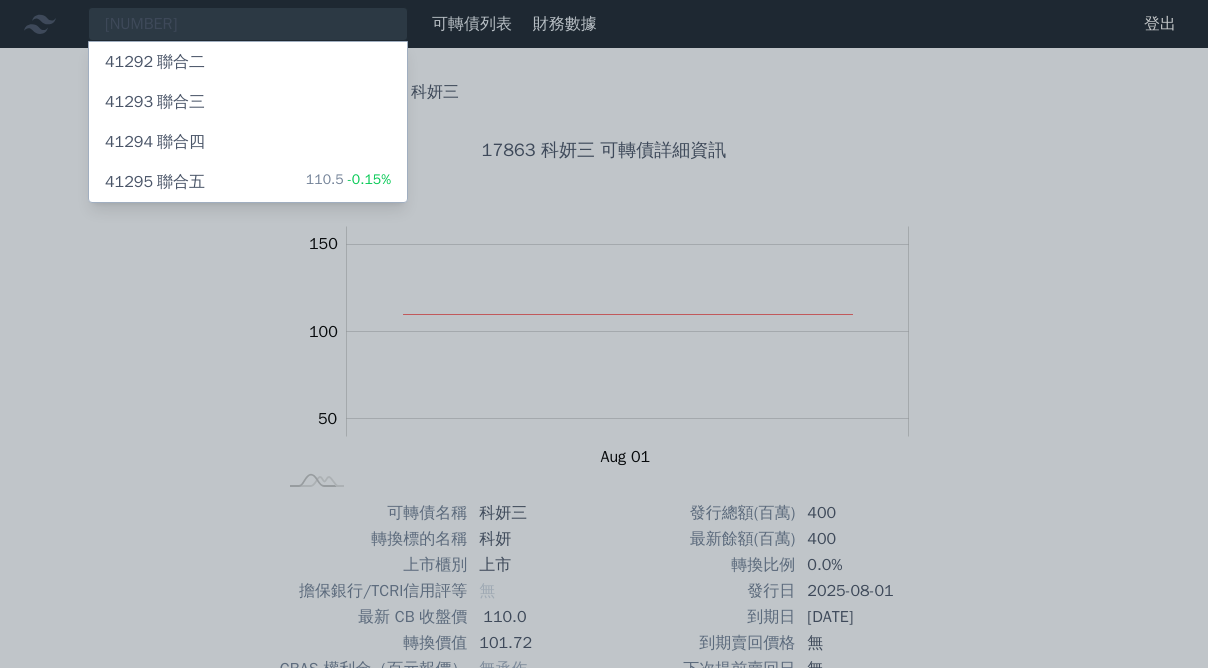 click on "[PRICE] [PERCENT]" at bounding box center [348, 182] 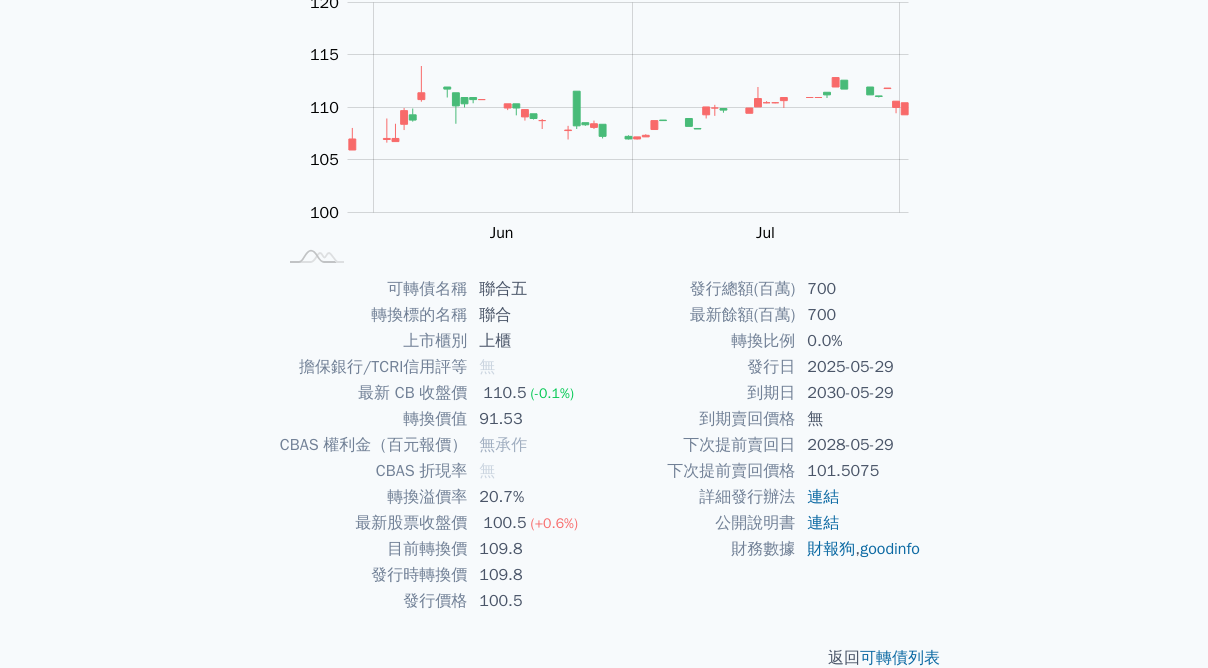 scroll, scrollTop: 258, scrollLeft: 0, axis: vertical 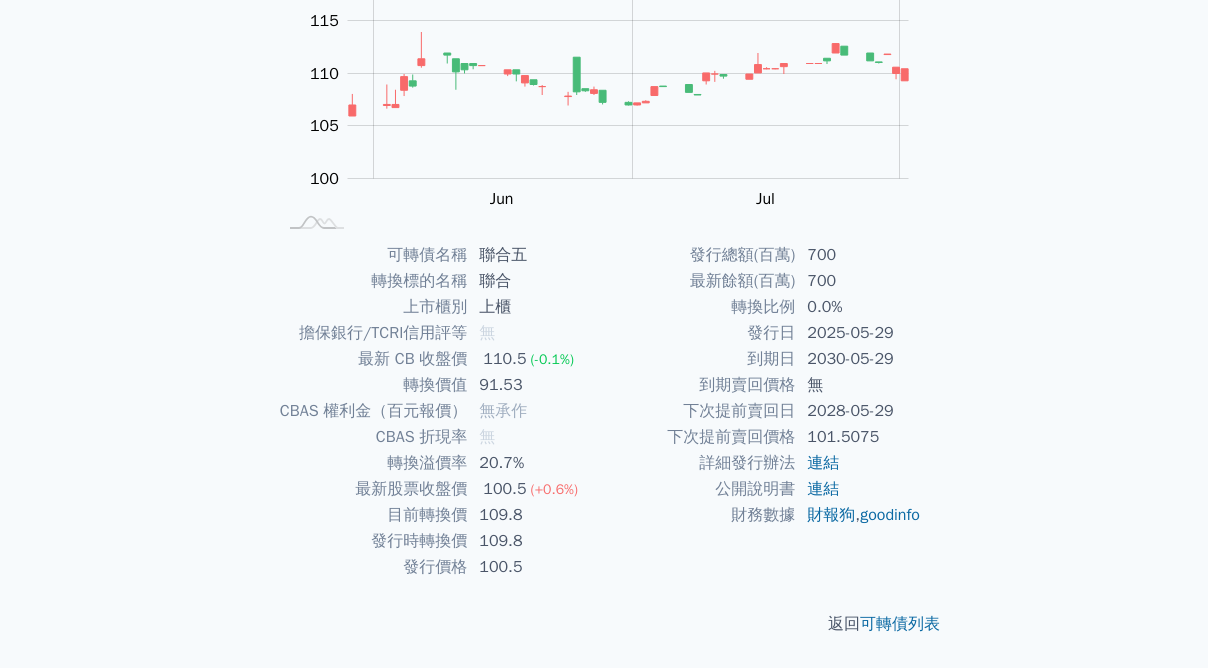 click on "可轉債列表
財務數據
可轉債列表
財務數據
登出
登出
可轉債列表  ›
41295 聯合五
41295 聯合五 可轉債詳細資訊
Zoom Out 104 100 102 104 125 120 110 115 105 95 90 L May Jun Jul Aug Sep 100% Chart created using amCharts library" at bounding box center [604, 205] 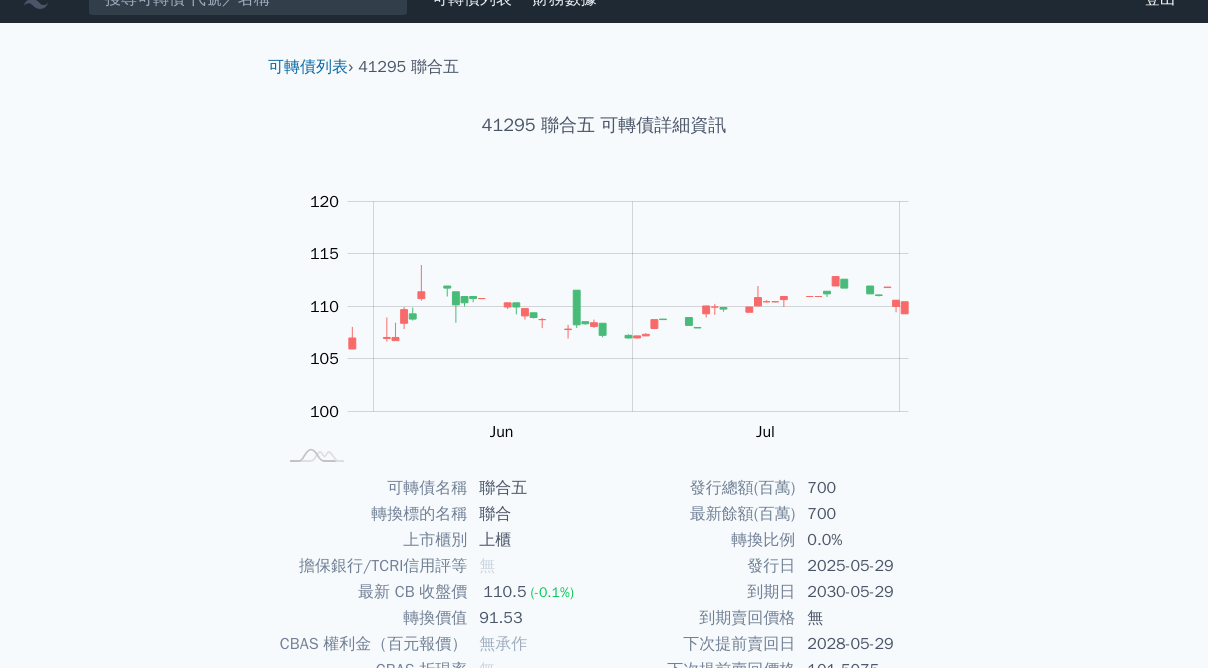 scroll, scrollTop: 0, scrollLeft: 0, axis: both 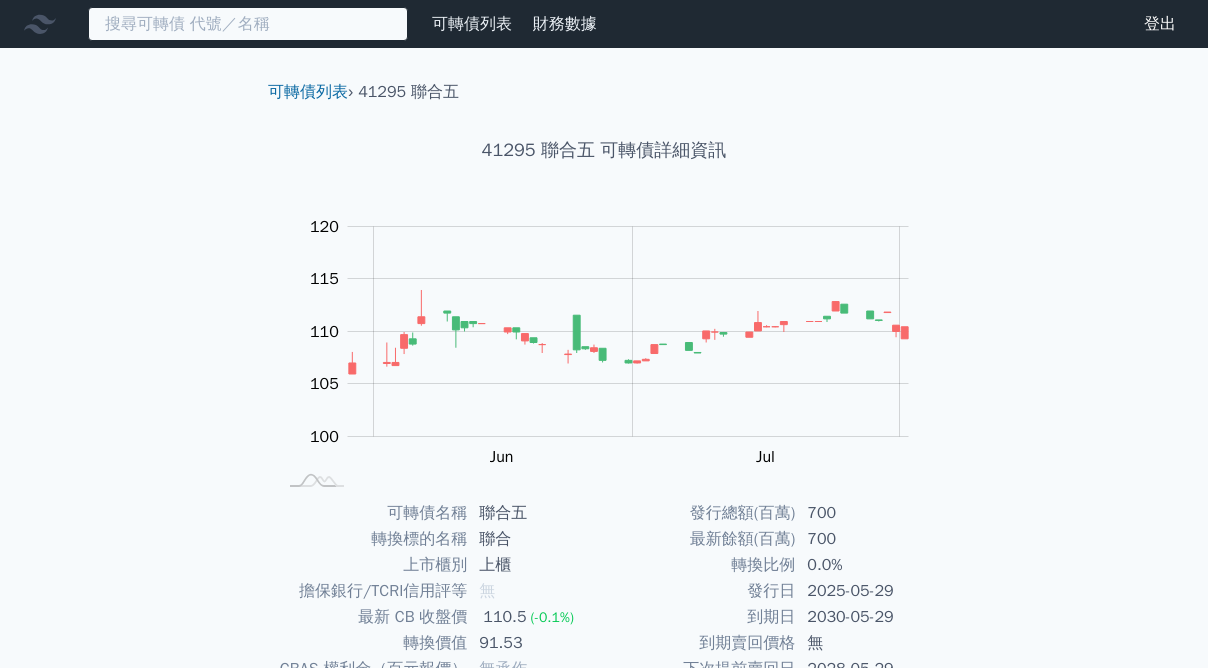 click at bounding box center (248, 24) 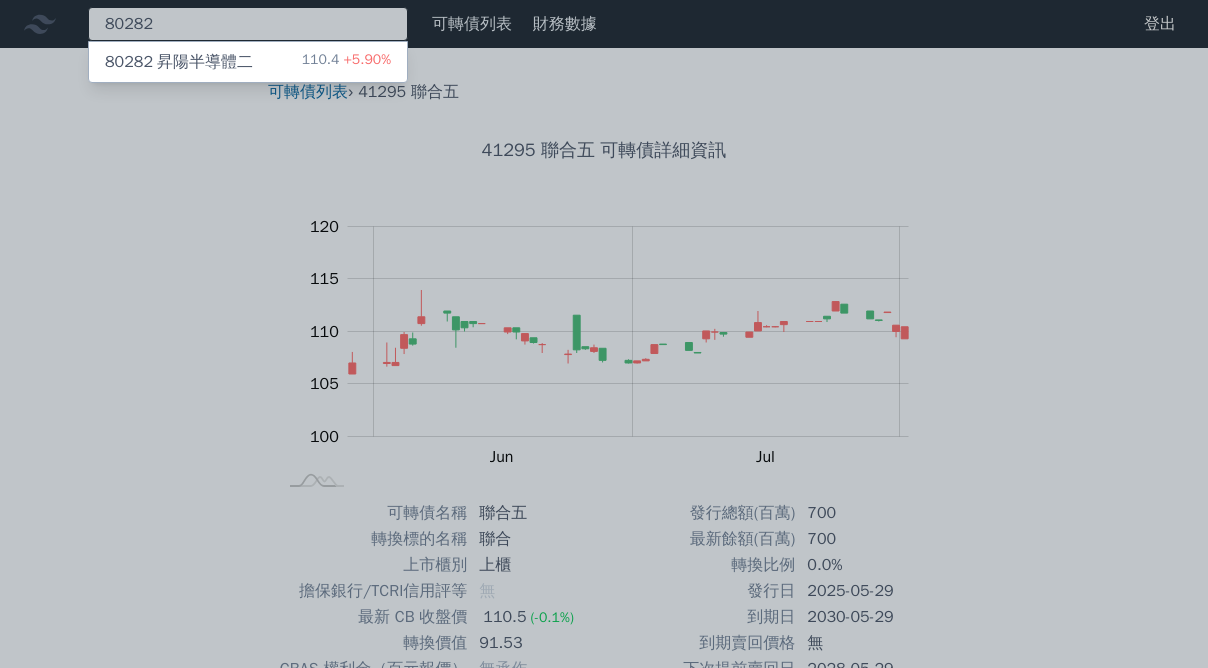 type on "80282" 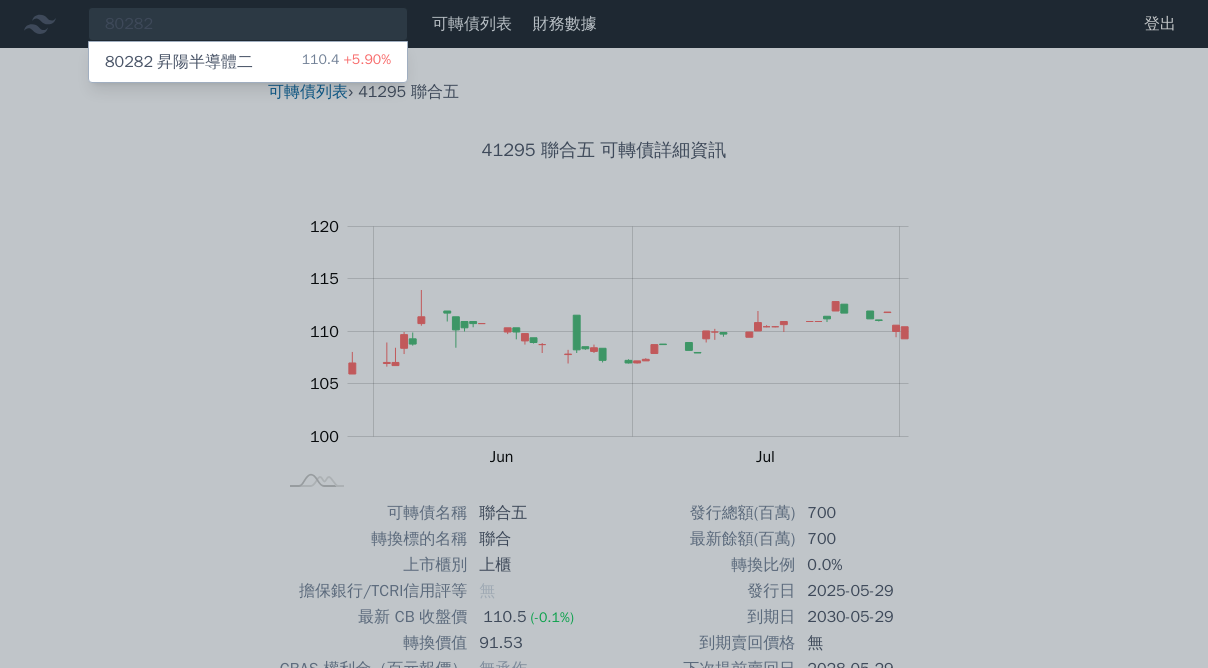 click on "80282 昇陽半導體二" at bounding box center [179, 62] 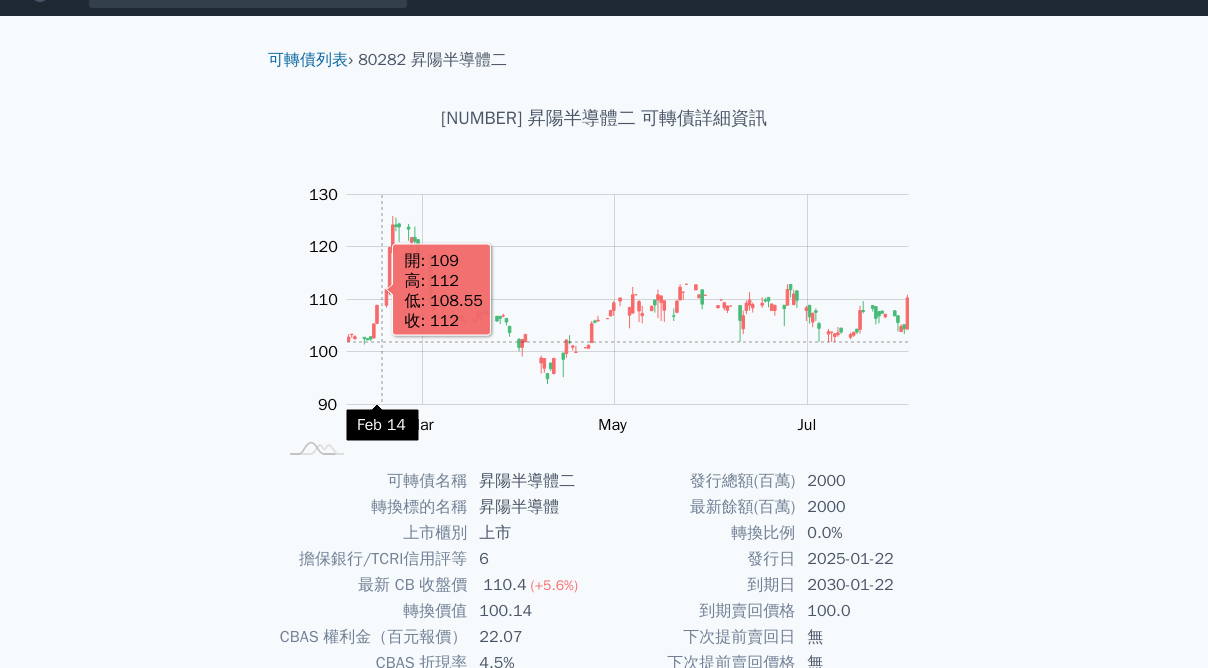 scroll, scrollTop: 0, scrollLeft: 0, axis: both 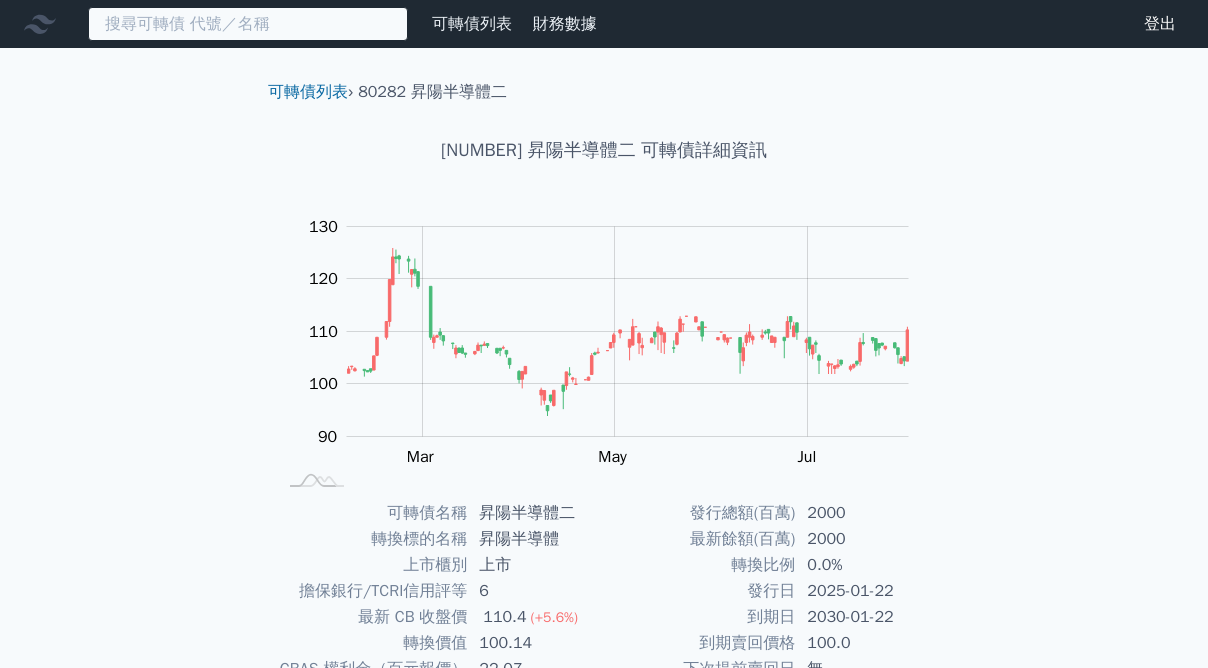 click at bounding box center [248, 24] 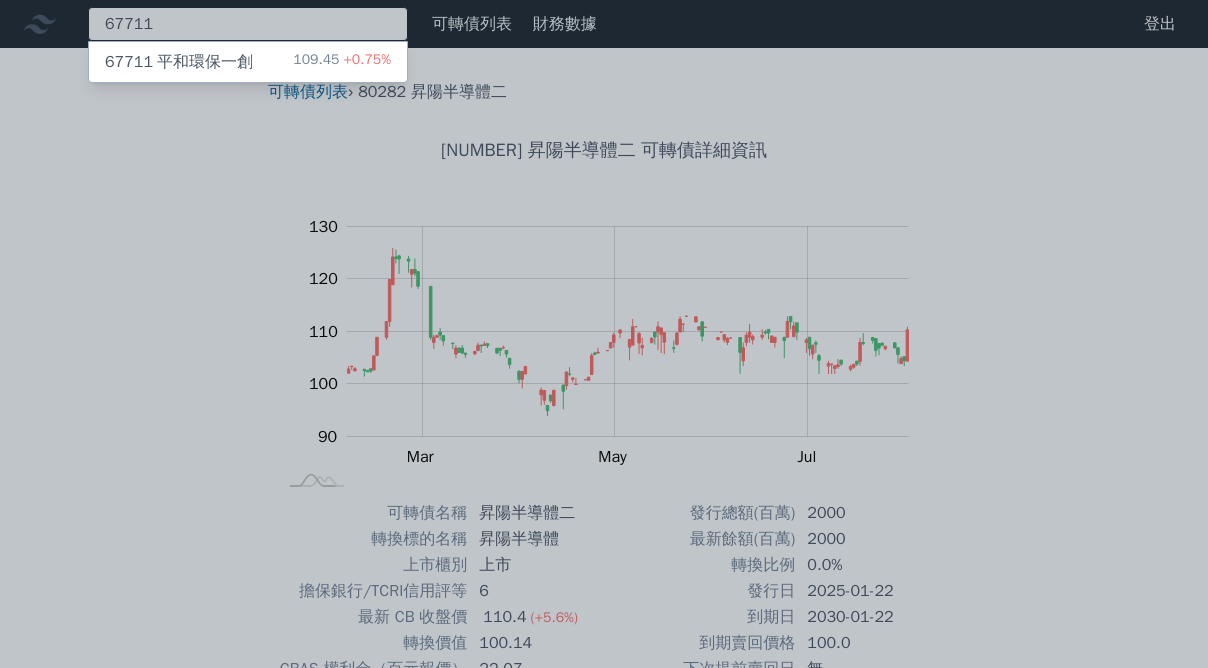 type on "67711" 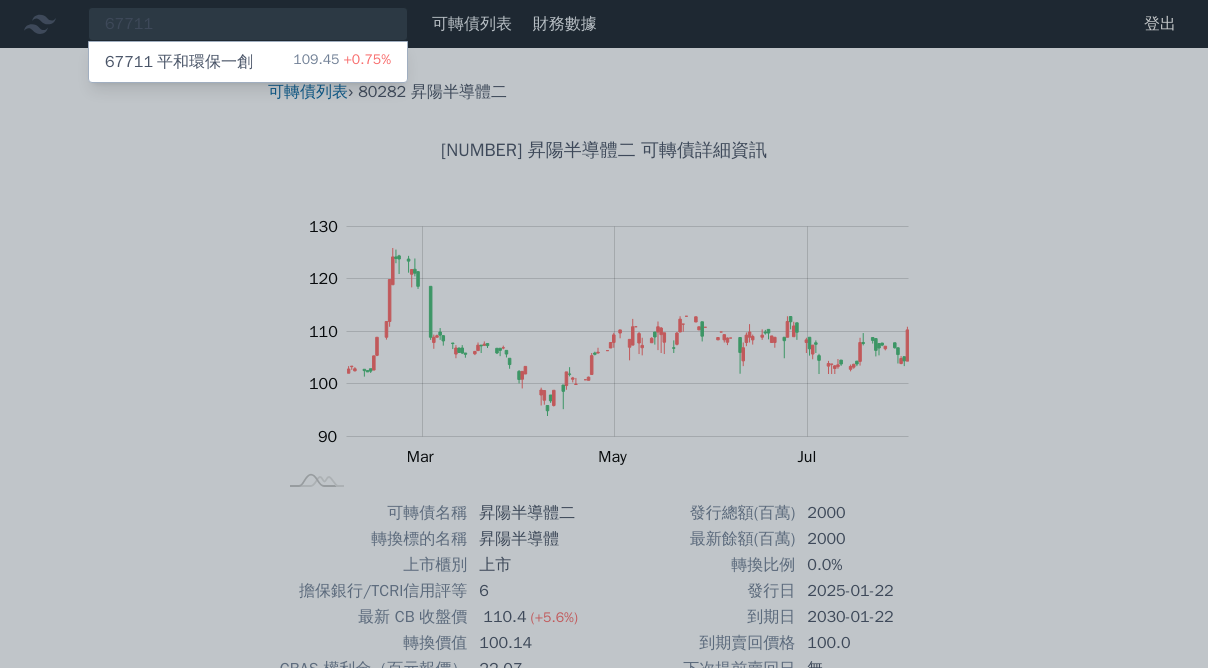 click on "67711 平和環保一創
109.45 +0.75%" at bounding box center (248, 62) 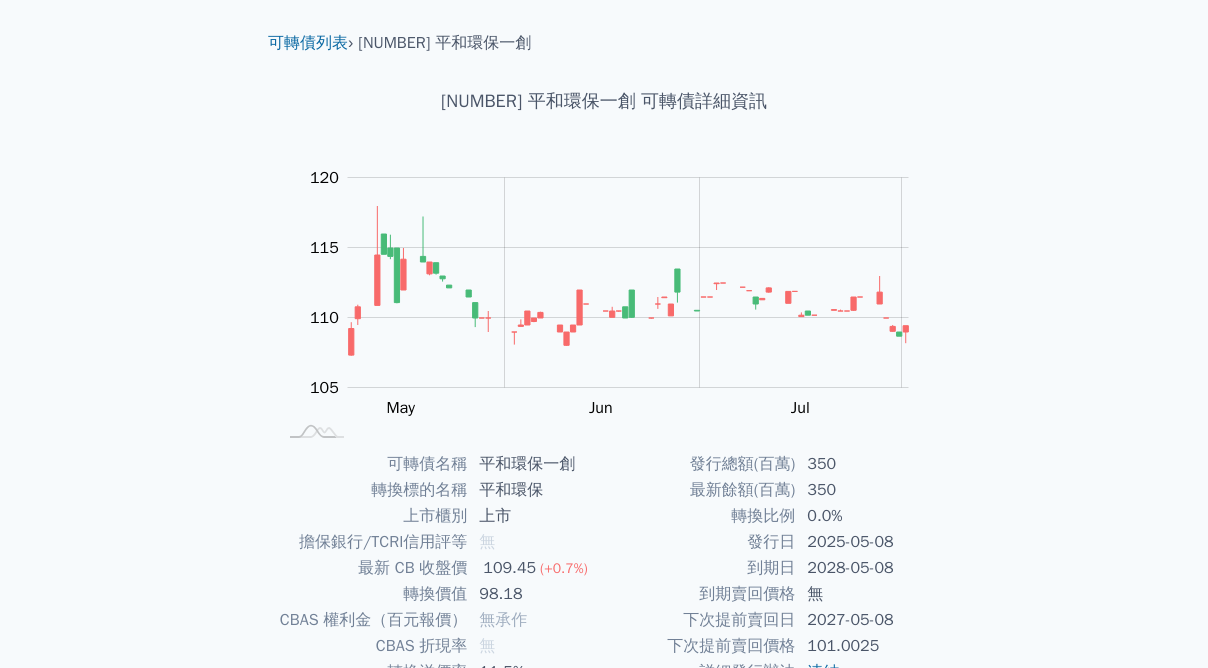 scroll, scrollTop: 200, scrollLeft: 0, axis: vertical 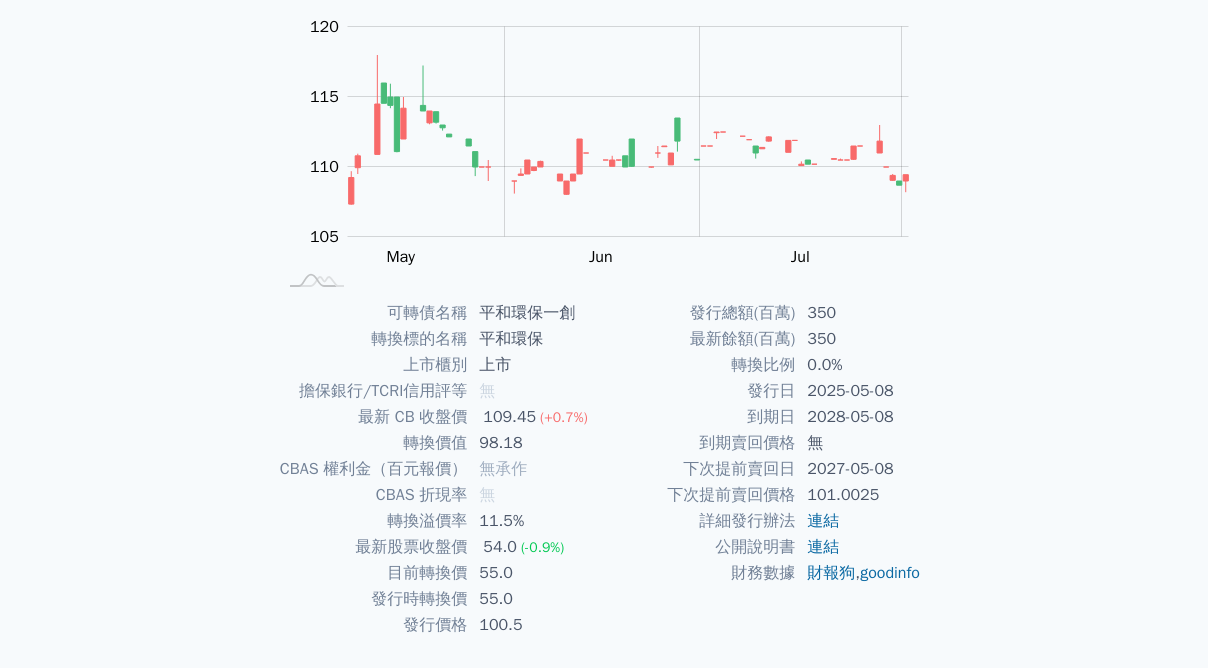 click on "可轉債列表
財務數據
可轉債列表
財務數據
登出
登出
可轉債列表  ›
[NUMBER] 平和環保一創
[NUMBER] 平和環保一創 可轉債詳細資訊
Zoom Out 114 102 104 106 108 110 125 120 115 105 100 95 L May Jun Jul Aug Sep 開: 112.35 高: 112.35" at bounding box center (604, 263) 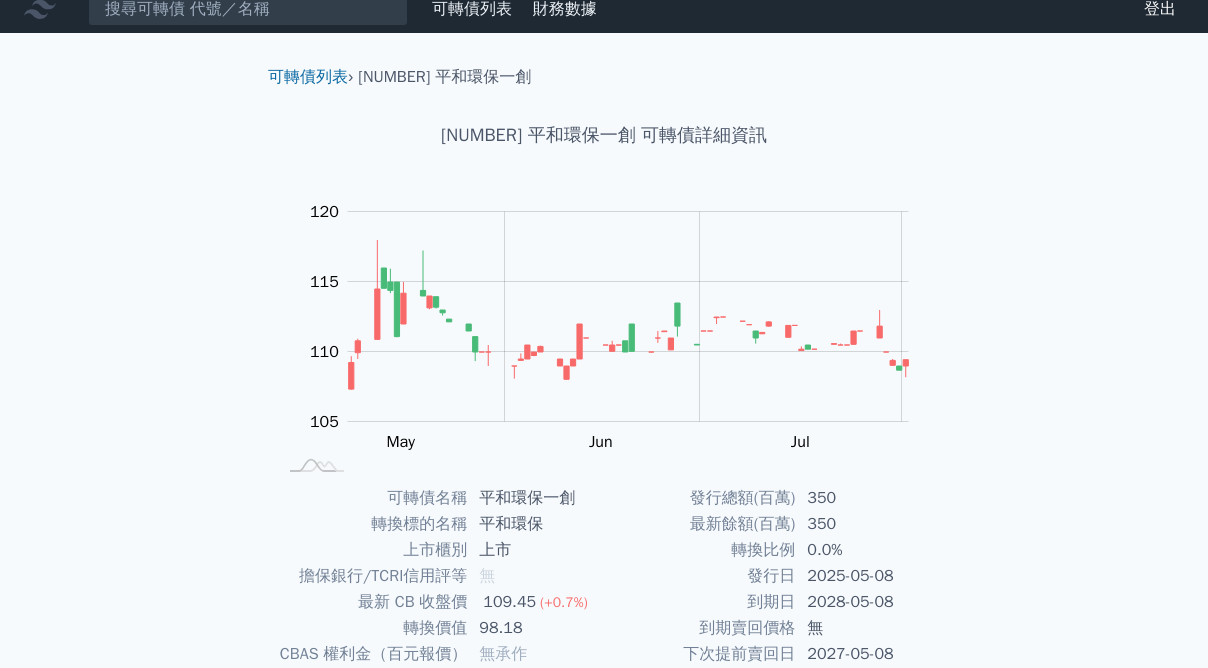 scroll, scrollTop: 0, scrollLeft: 0, axis: both 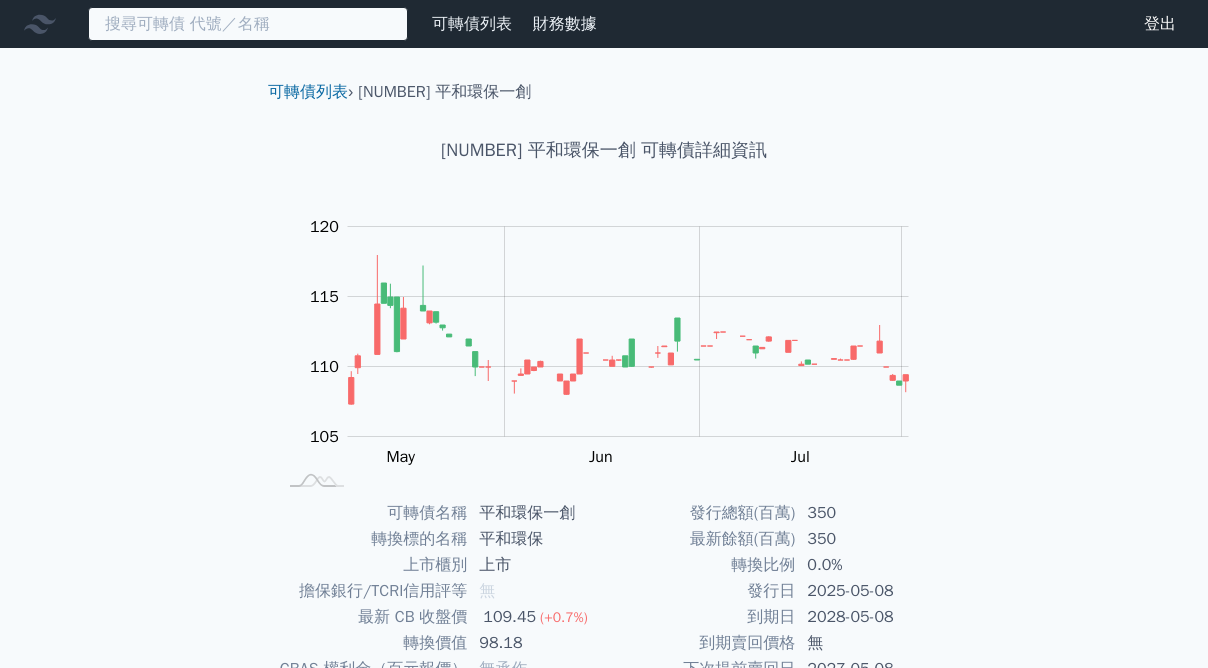 click at bounding box center (248, 24) 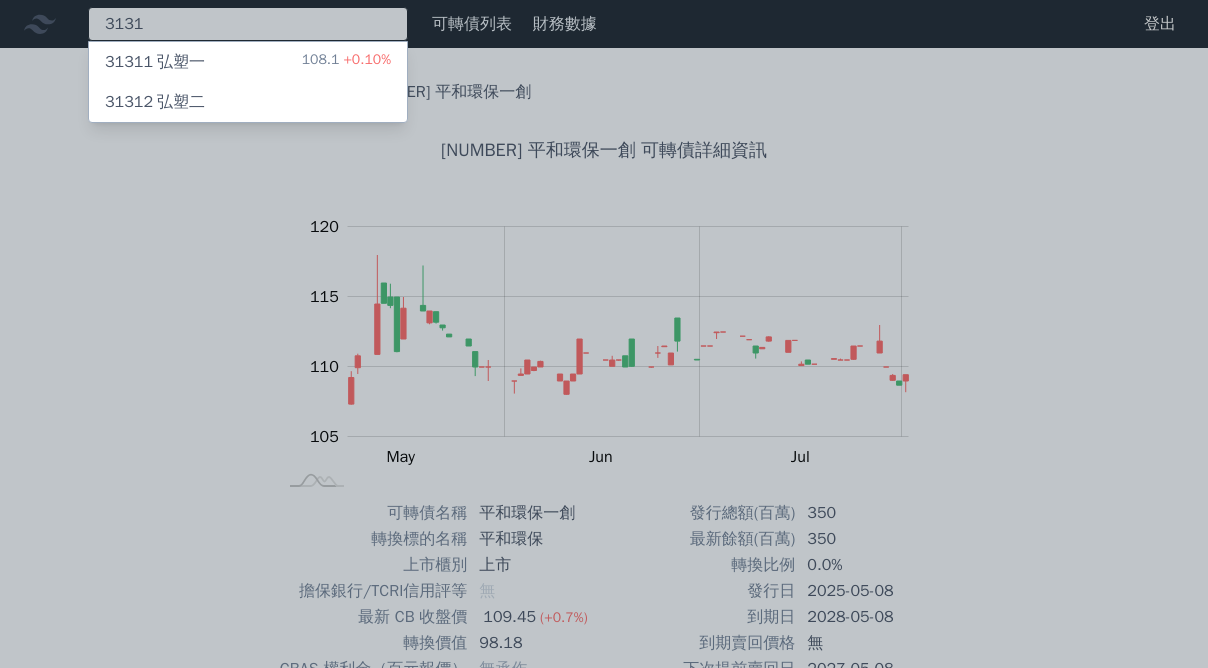 type on "3131" 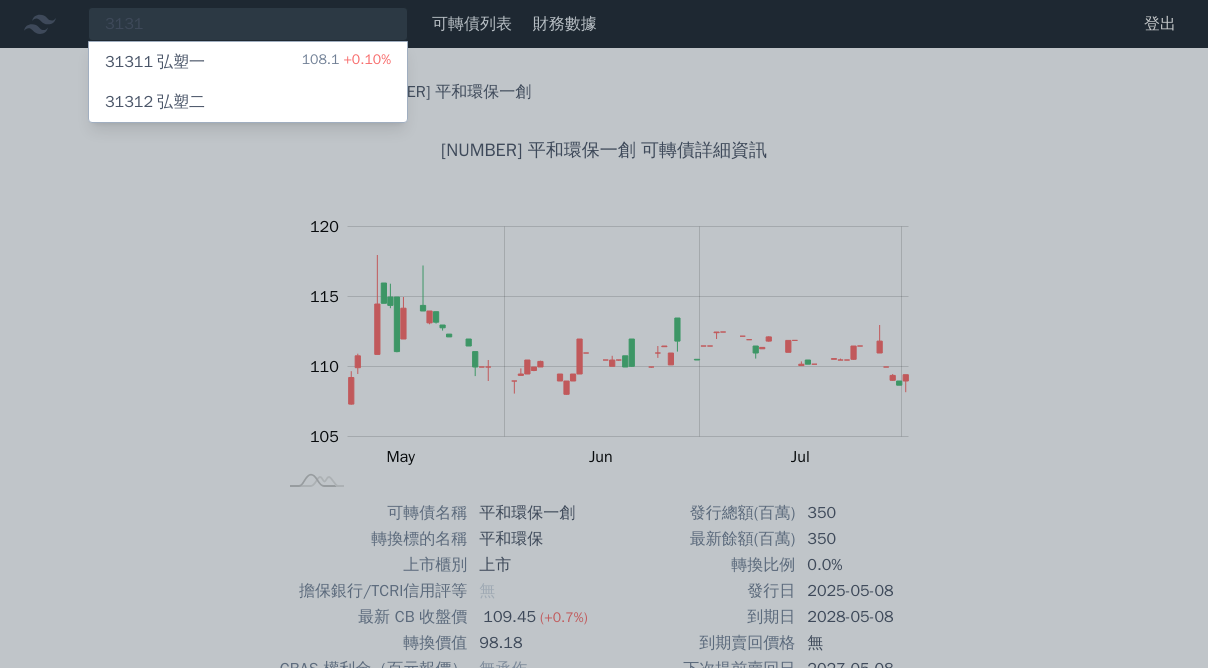 click on "[NUMBER] 弘塑一
108.1 [PERCENT]" at bounding box center (248, 62) 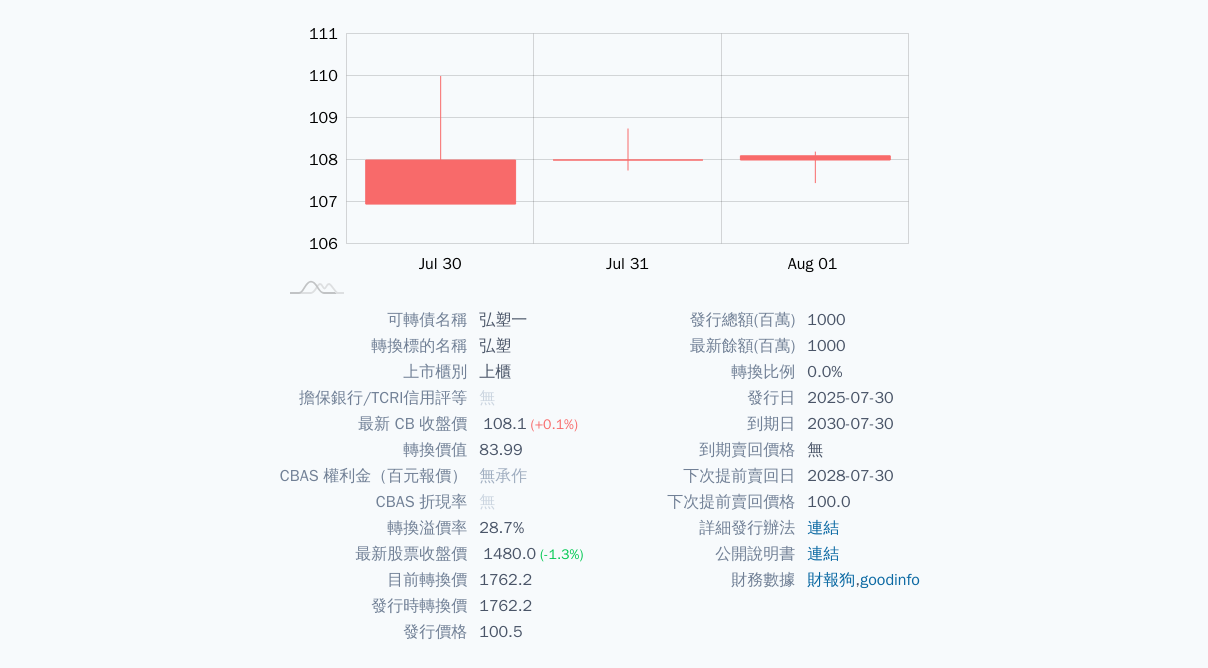 scroll, scrollTop: 258, scrollLeft: 0, axis: vertical 